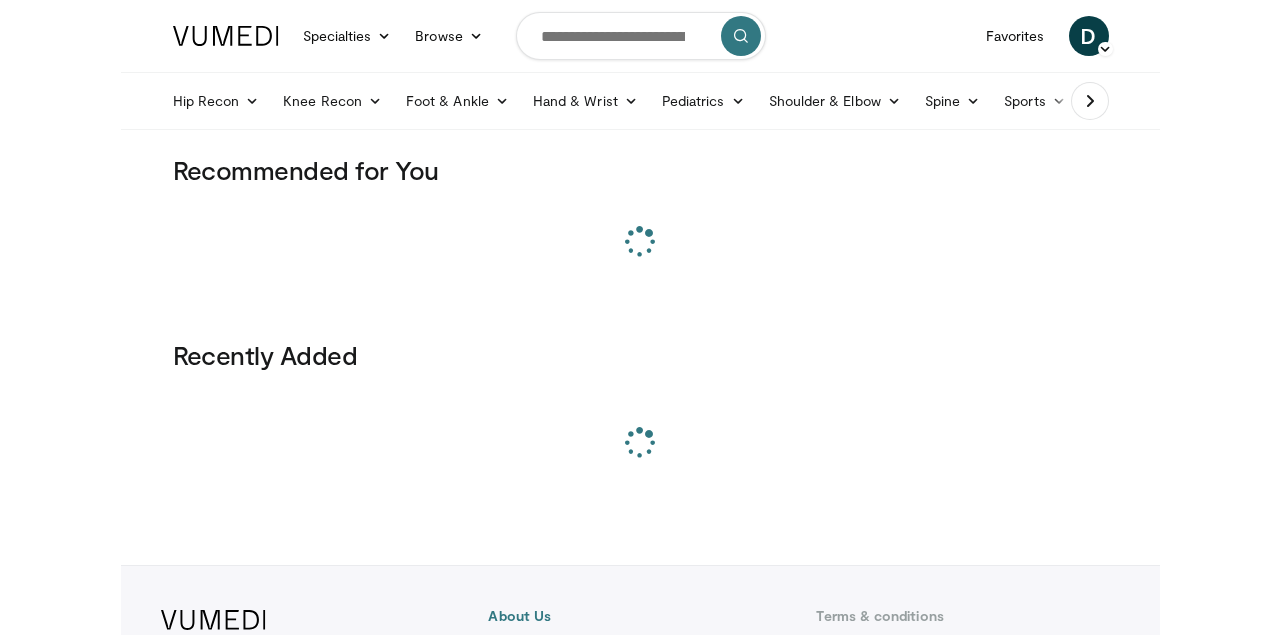 scroll, scrollTop: 0, scrollLeft: 0, axis: both 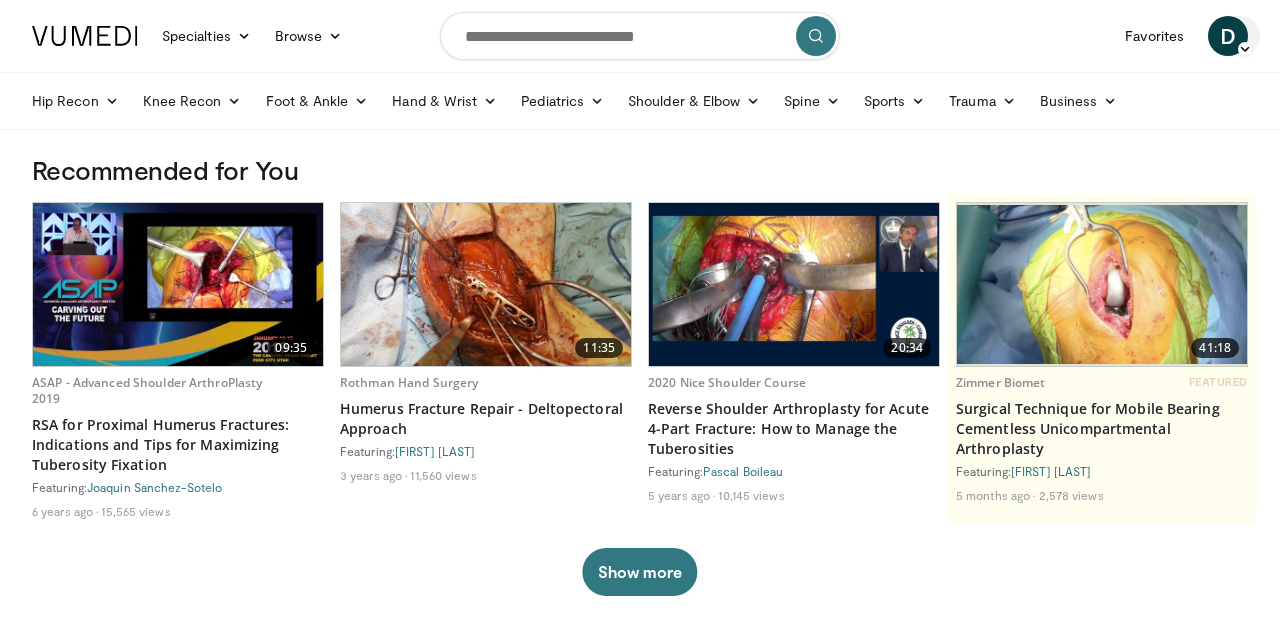 click on "D" at bounding box center (1228, 36) 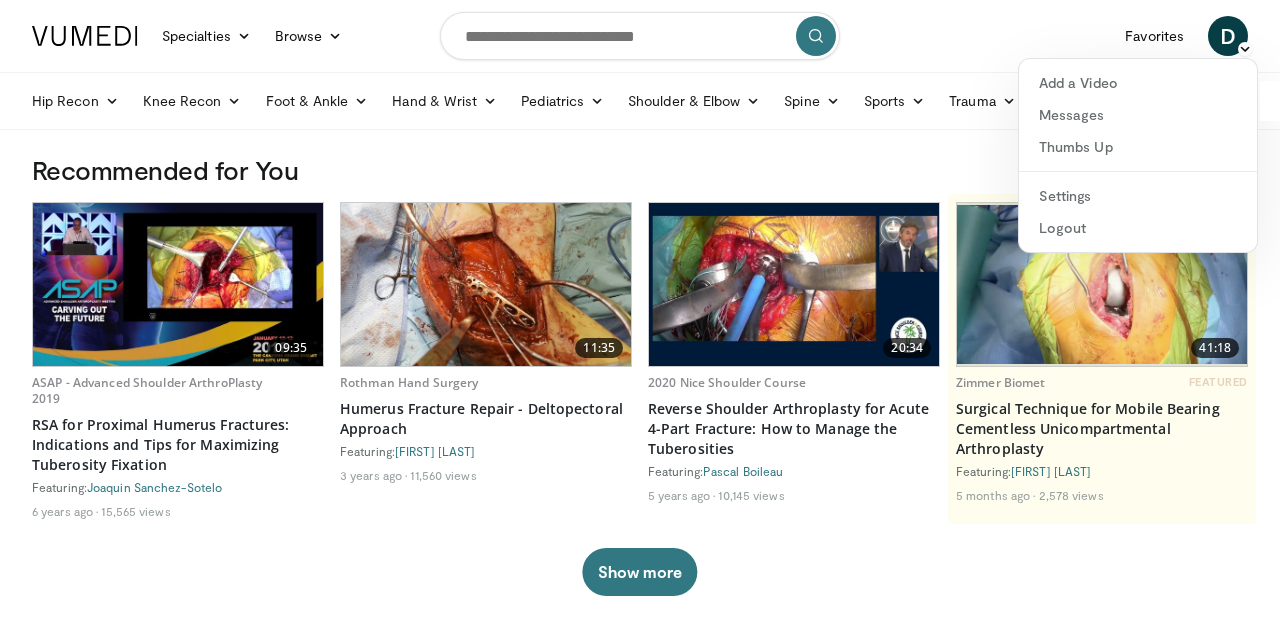 click on "Specialties
Adult & Family Medicine
Allergy, Asthma, Immunology
Anesthesiology
Cardiology
Dental
Dermatology
Endocrinology
Gastroenterology & Hepatology
General Surgery
Hematology & Oncology
Infectious Disease
Nephrology
Neurology
Neurosurgery
Obstetrics & Gynecology
Ophthalmology
Oral Maxillofacial
Orthopaedics
Otolaryngology
Pediatrics
Plastic Surgery
Podiatry
Psychiatry
Pulmonology
Radiation Oncology
Radiology
Rheumatology
Urology
Browse
D" at bounding box center (640, 65) 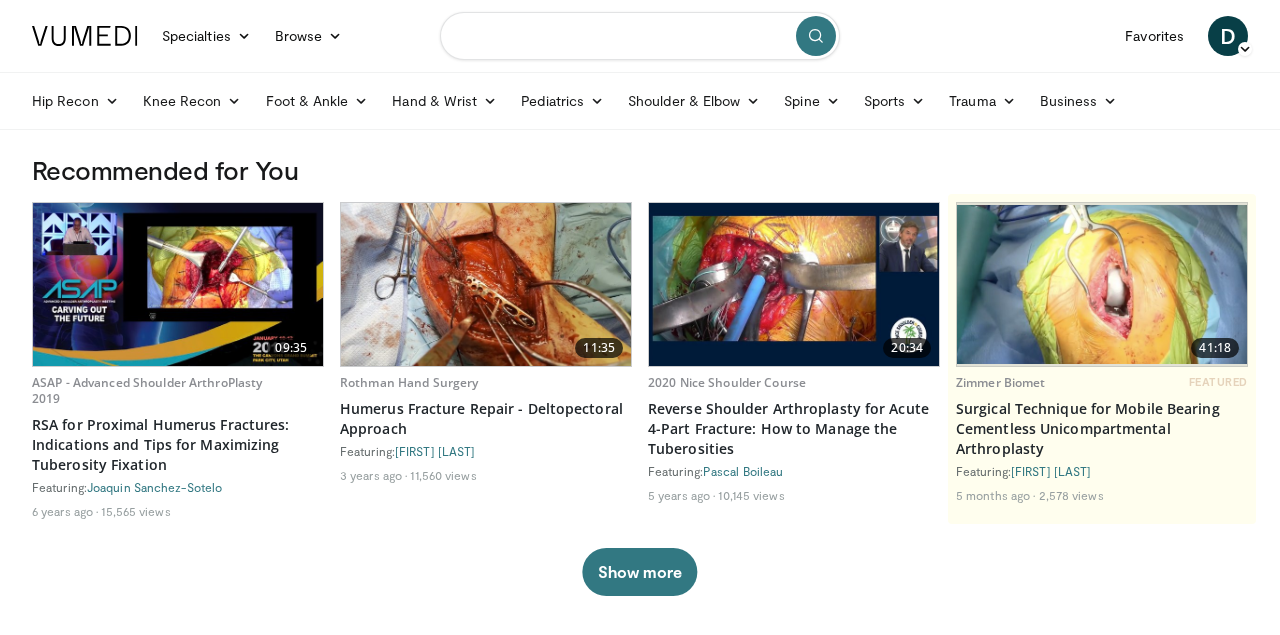 click at bounding box center (640, 36) 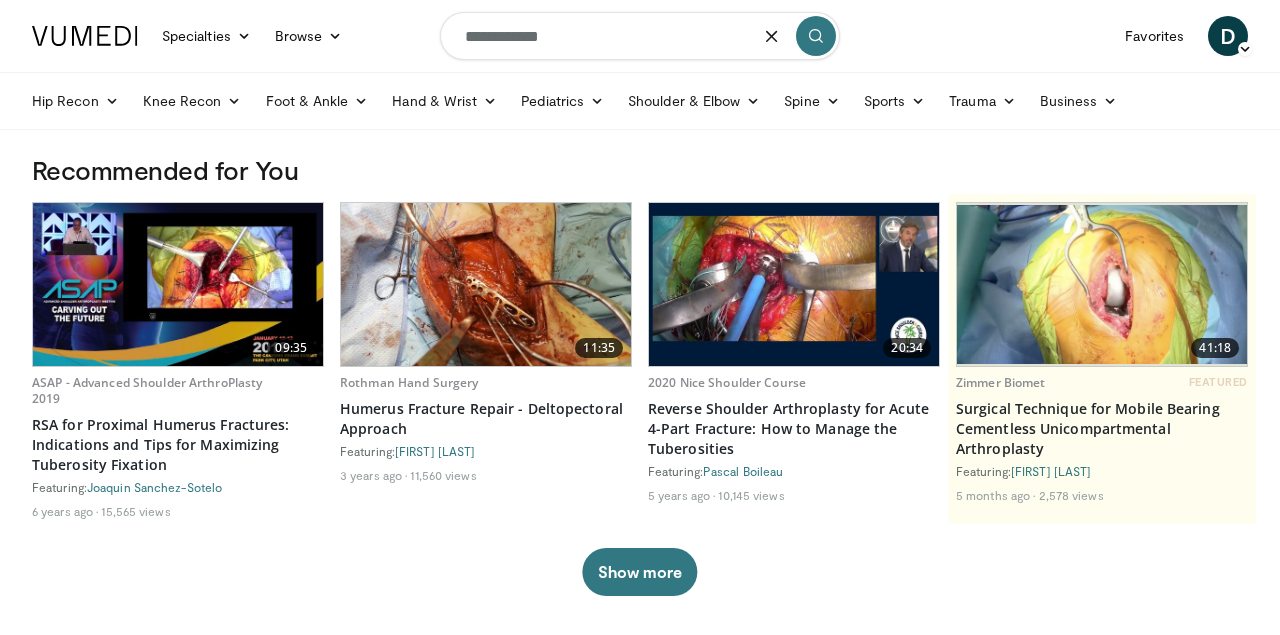 type on "**********" 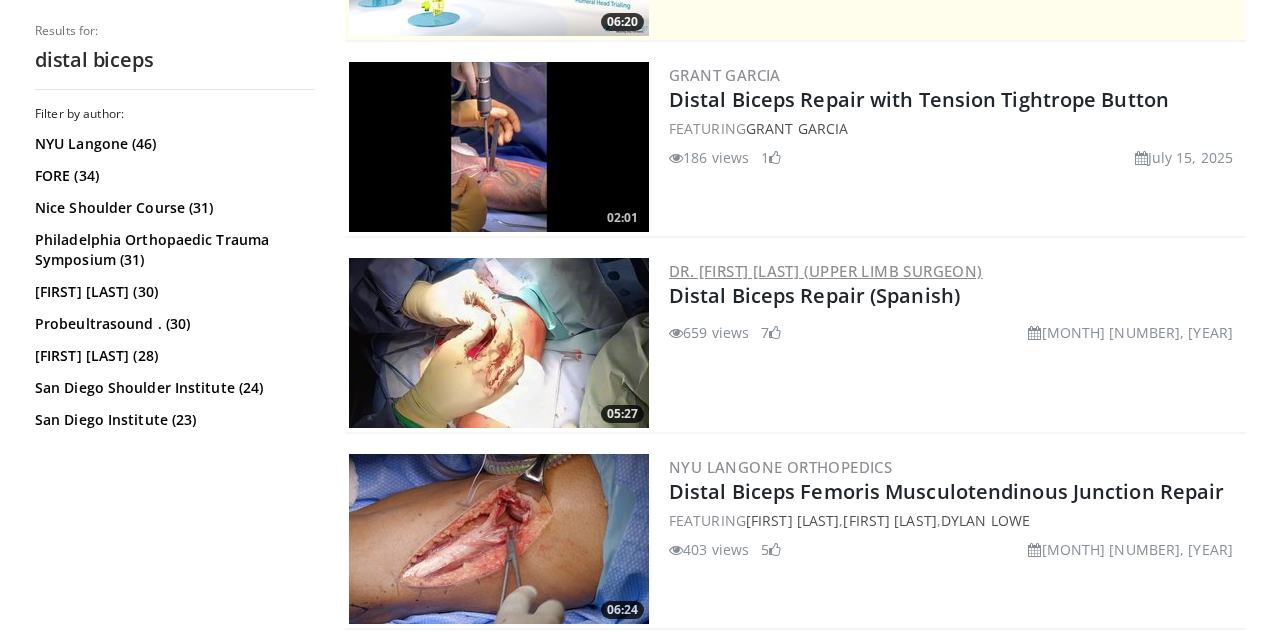 scroll, scrollTop: 536, scrollLeft: 0, axis: vertical 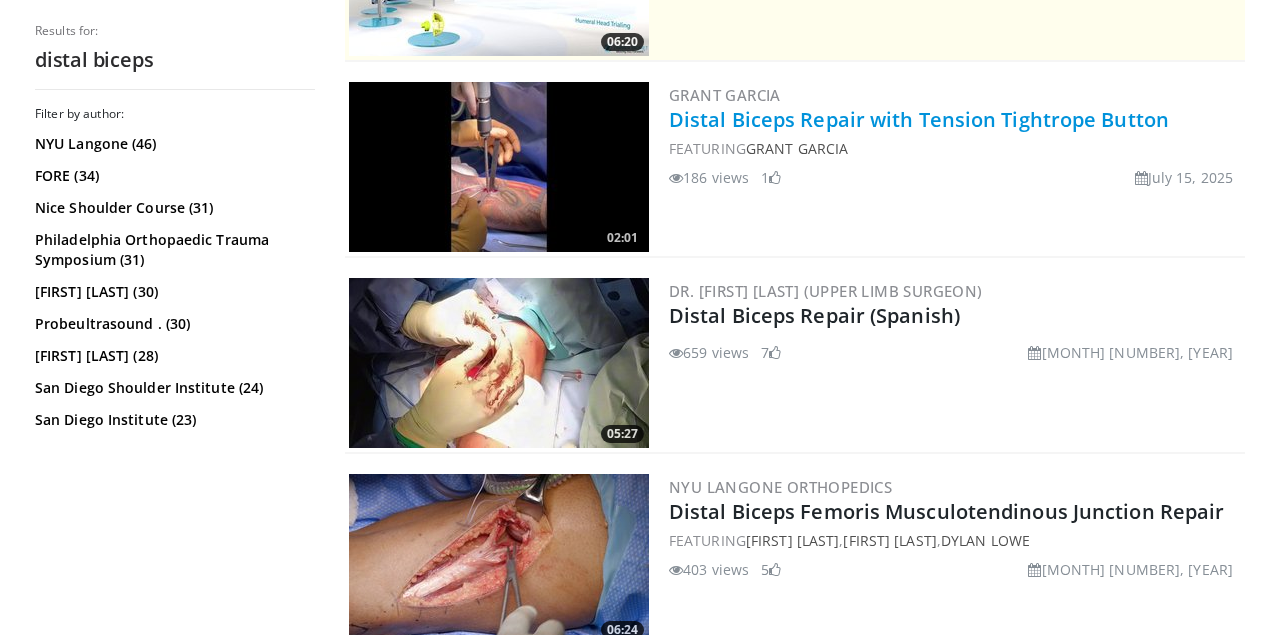 click on "Distal Biceps Repair with Tension Tightrope Button" at bounding box center (919, 119) 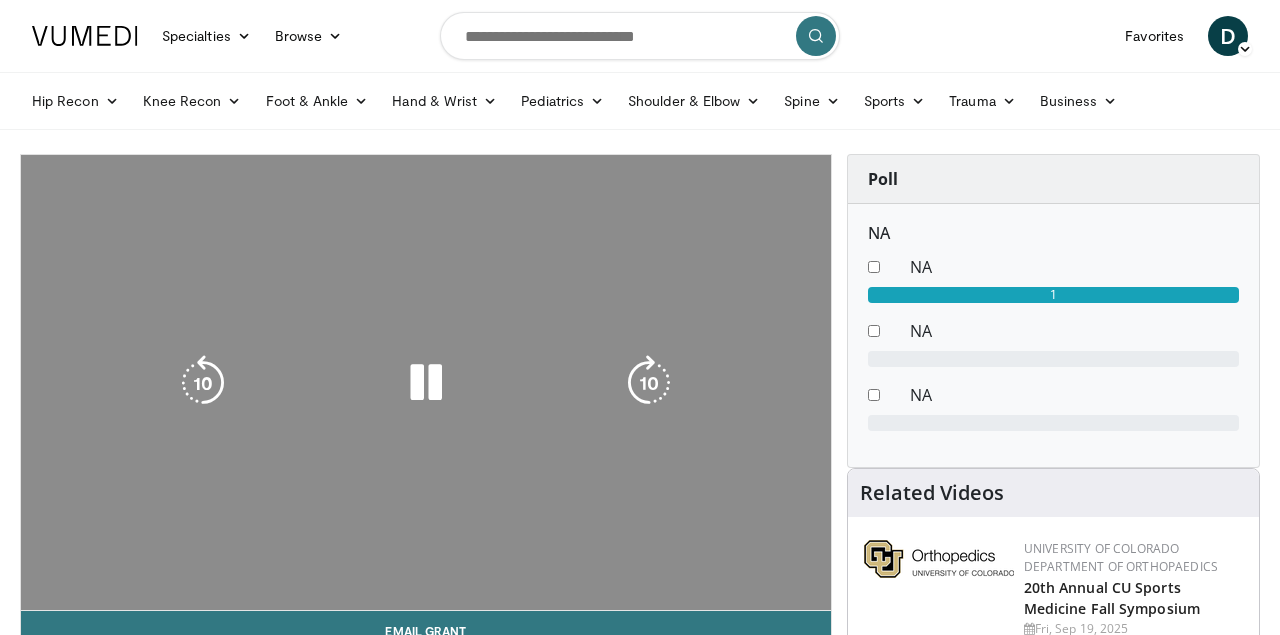 scroll, scrollTop: 0, scrollLeft: 0, axis: both 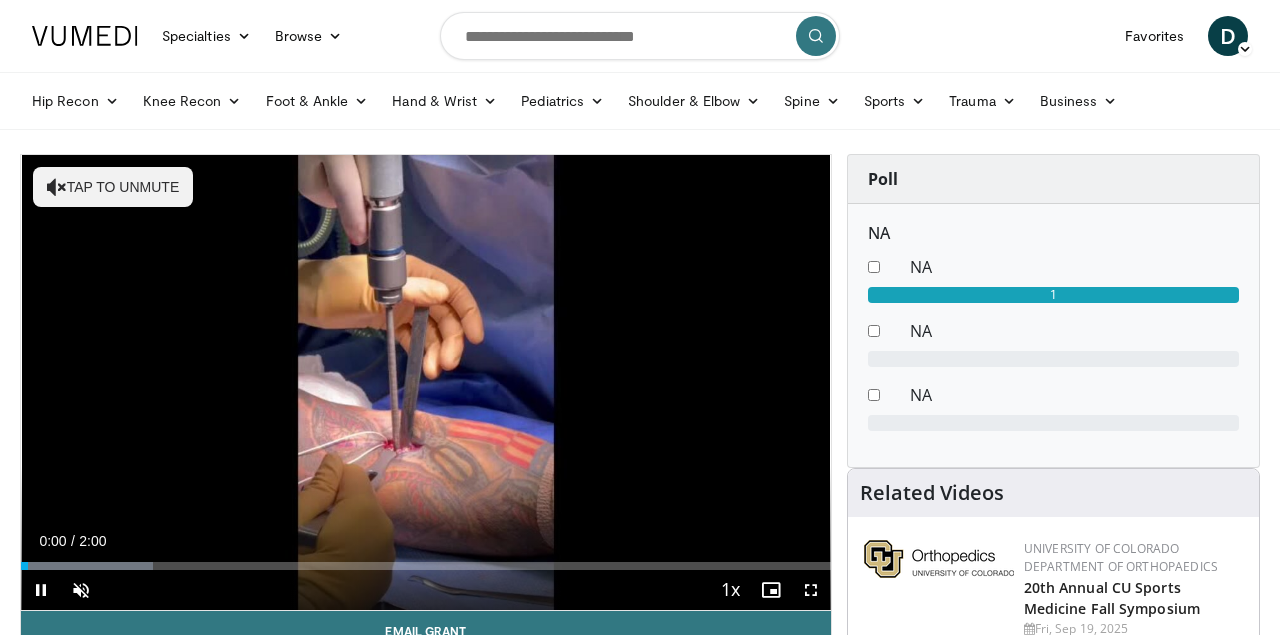 click at bounding box center [811, 590] 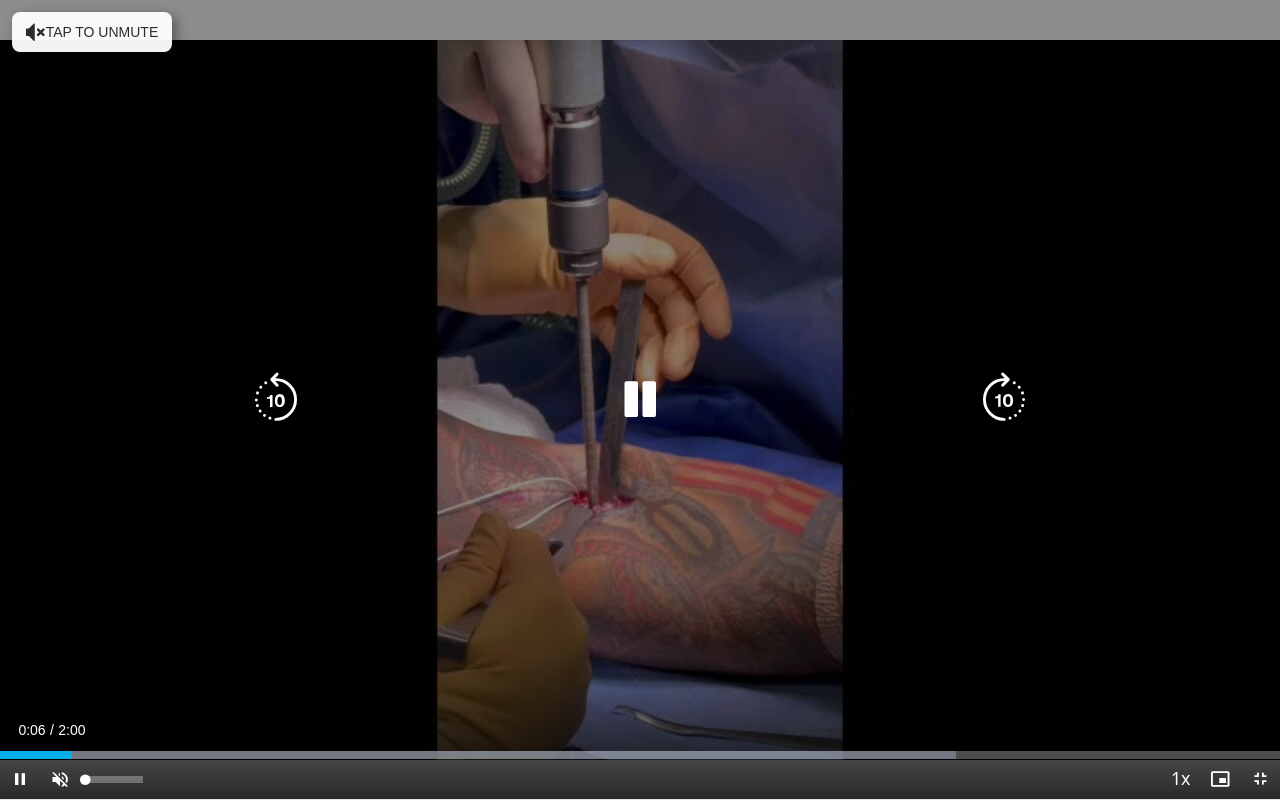 click at bounding box center [60, 779] 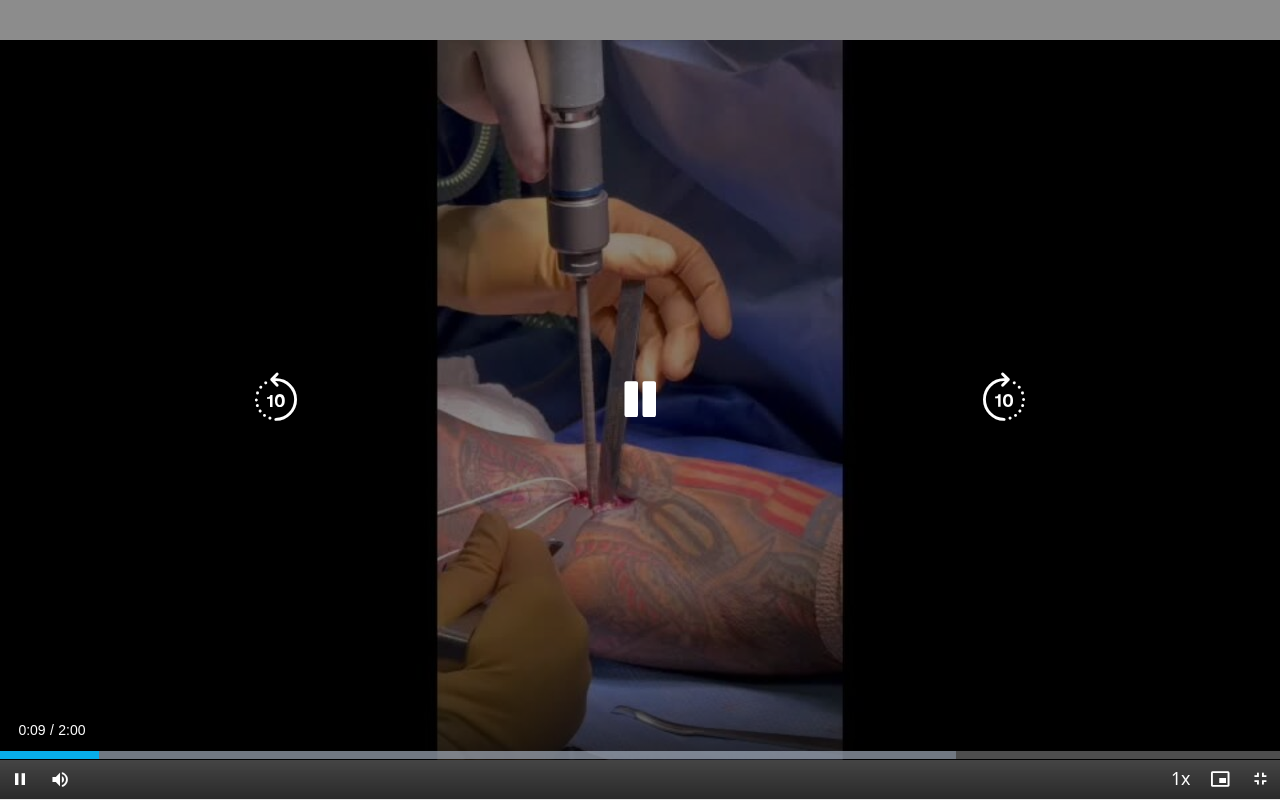 click on "10 seconds
Tap to unmute" at bounding box center [640, 399] 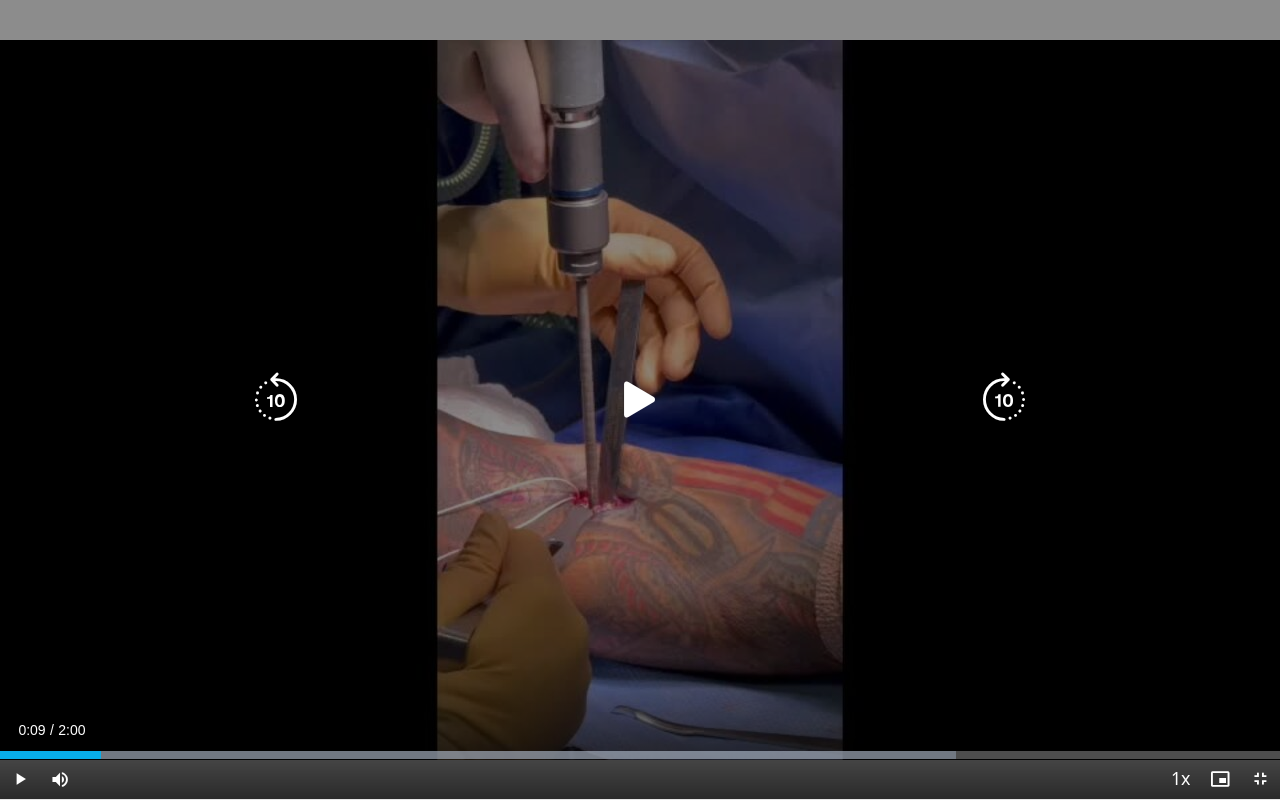 click on "10 seconds
Tap to unmute" at bounding box center (640, 399) 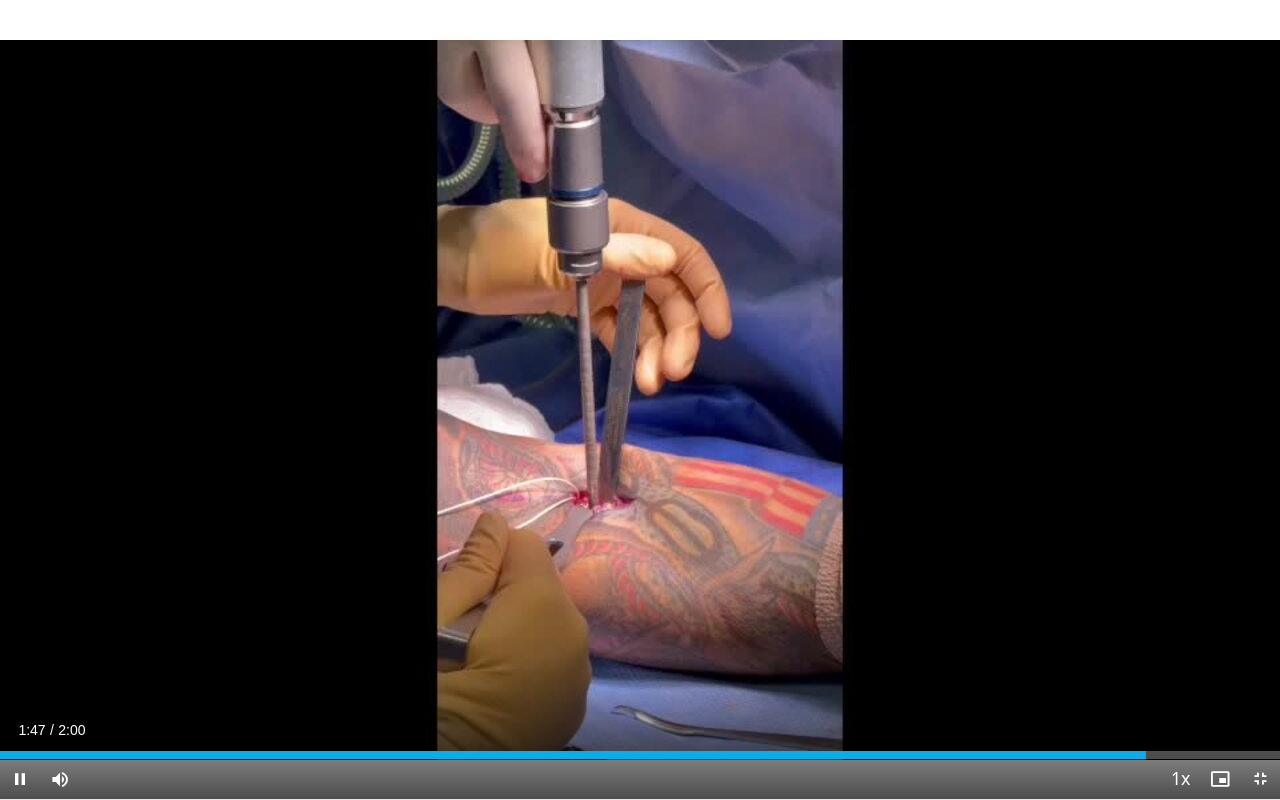 click at bounding box center [1260, 779] 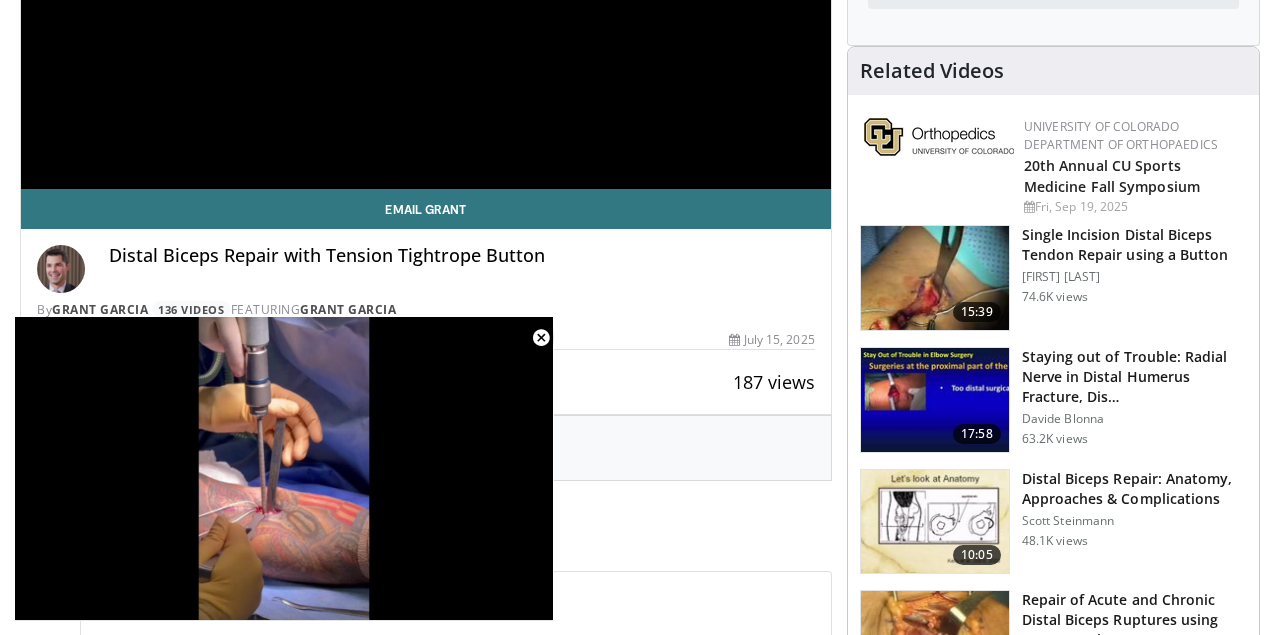 scroll, scrollTop: 428, scrollLeft: 0, axis: vertical 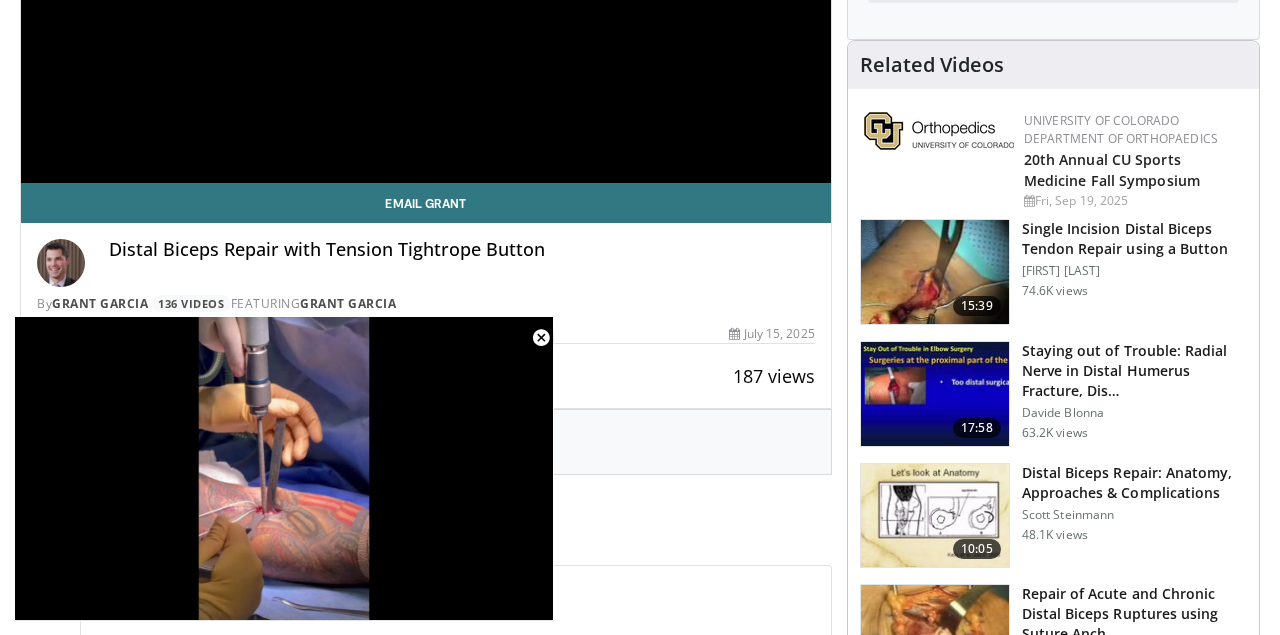 click on "Single Incision Distal Biceps Tendon Repair using a Button" at bounding box center [1134, 239] 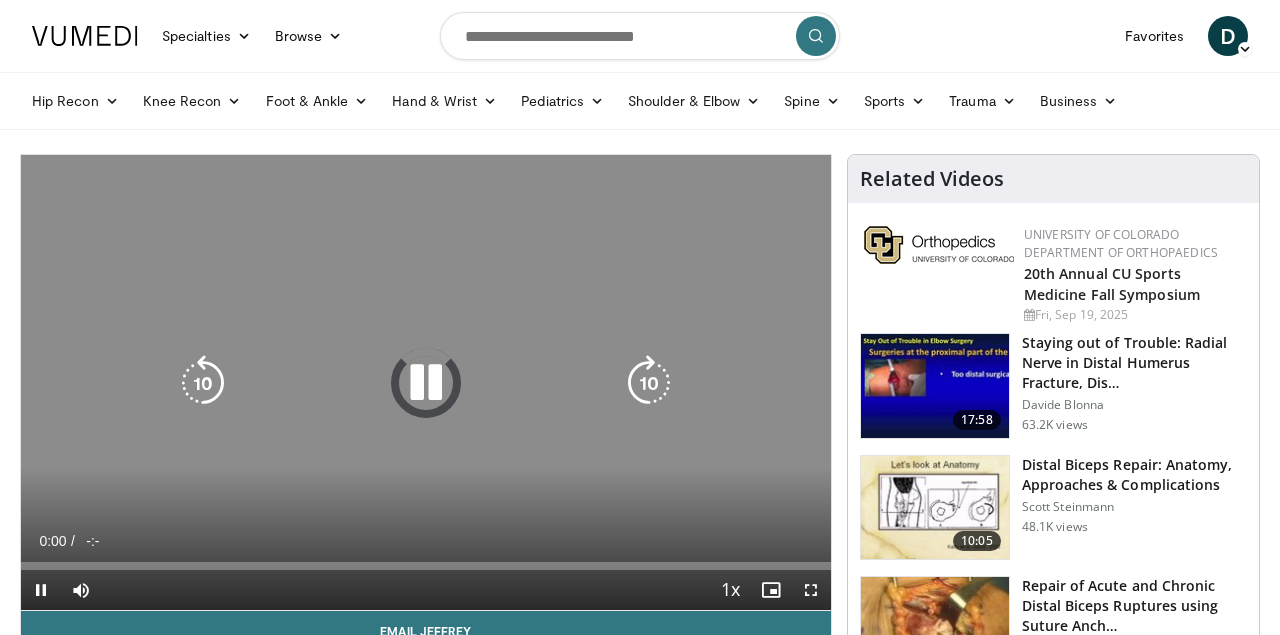 scroll, scrollTop: 0, scrollLeft: 0, axis: both 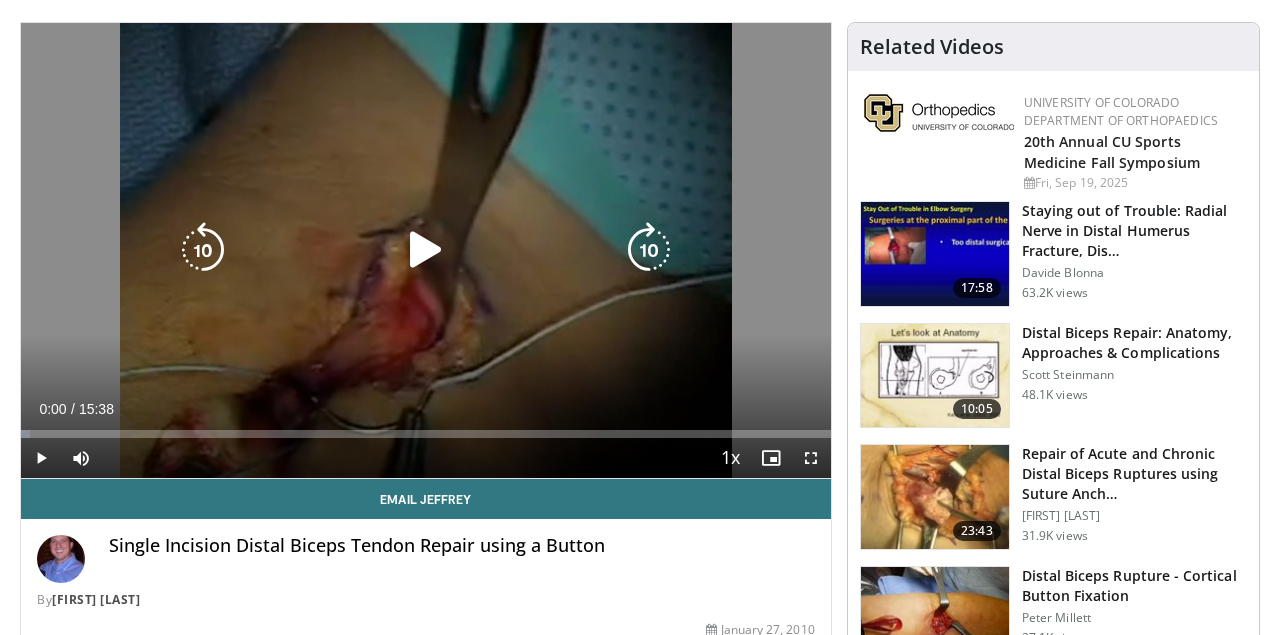 click at bounding box center (426, 250) 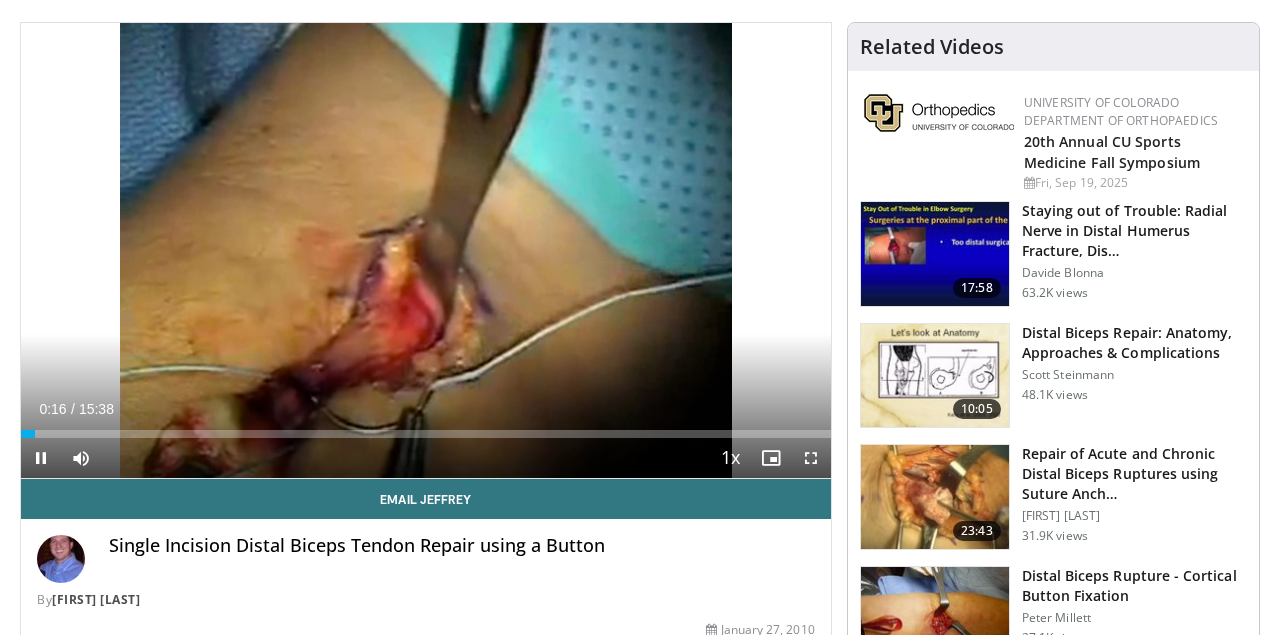 click at bounding box center [811, 458] 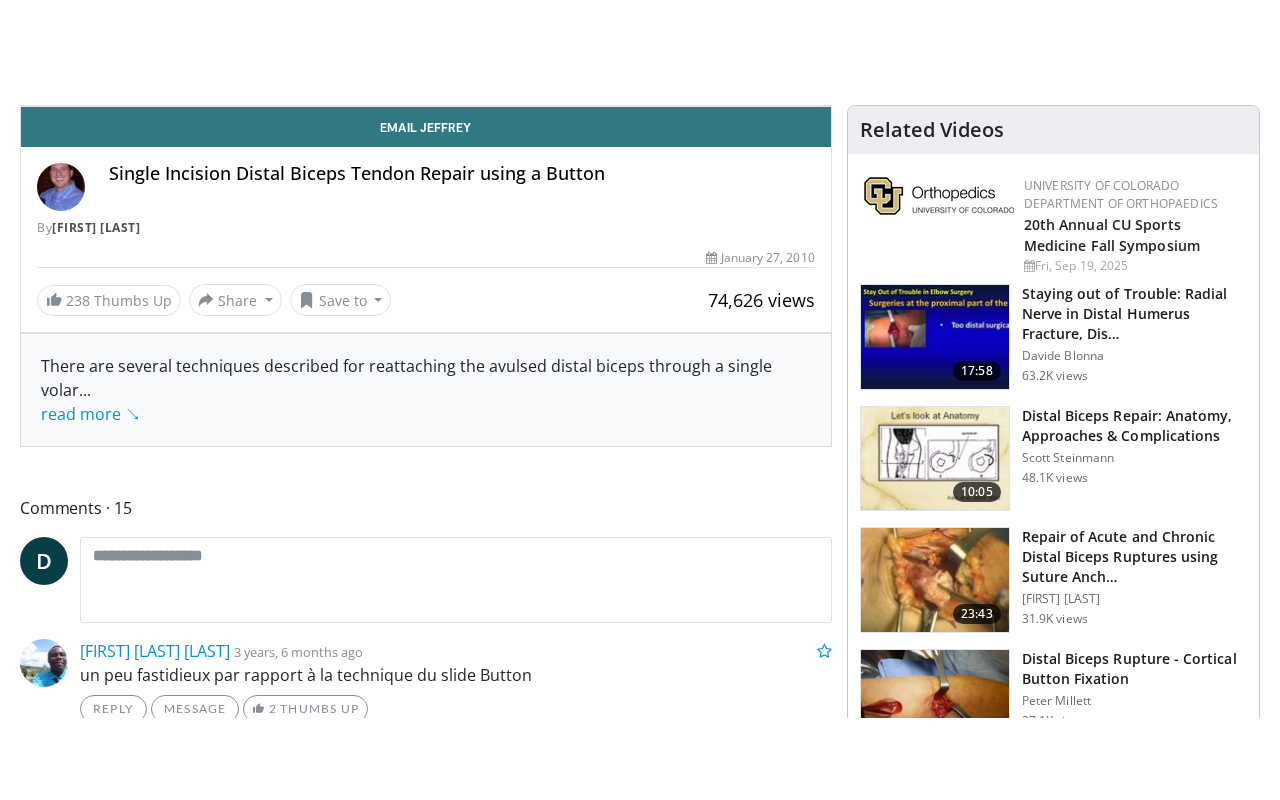 scroll, scrollTop: 0, scrollLeft: 0, axis: both 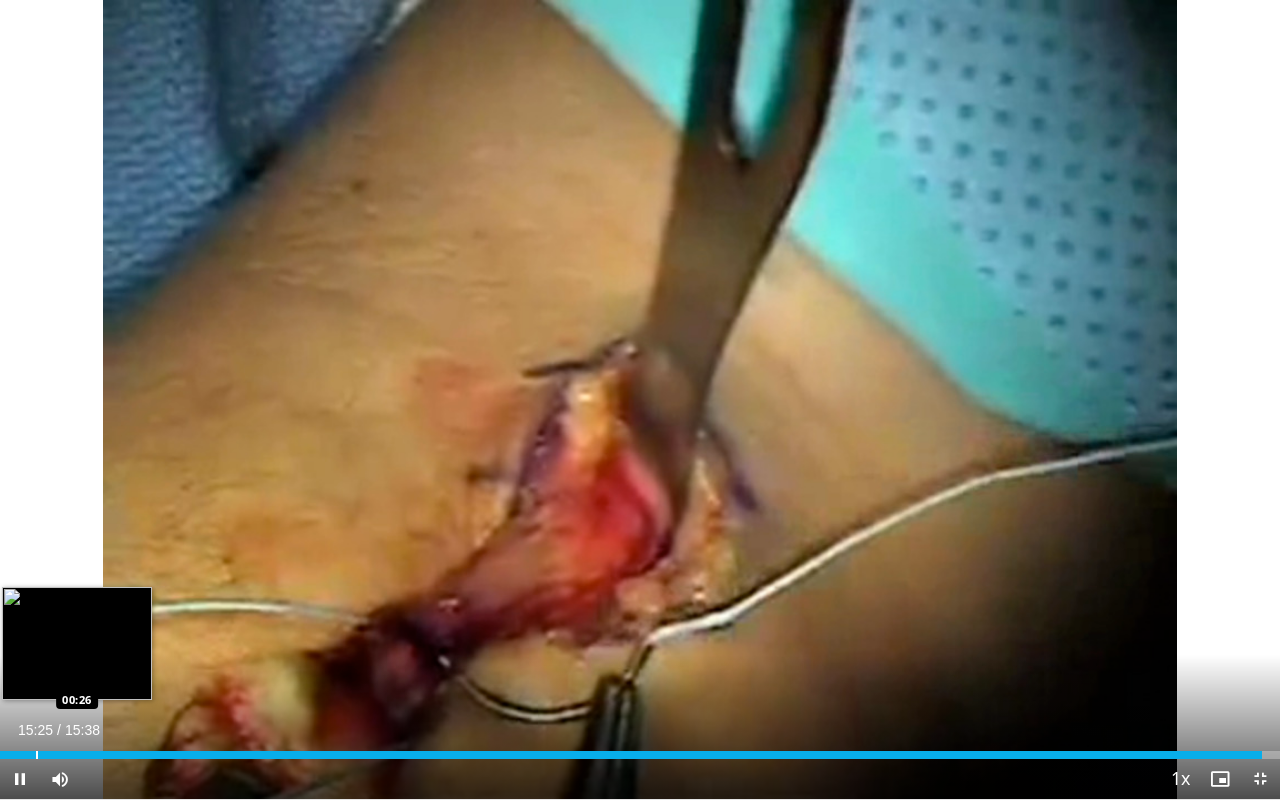 click at bounding box center (37, 755) 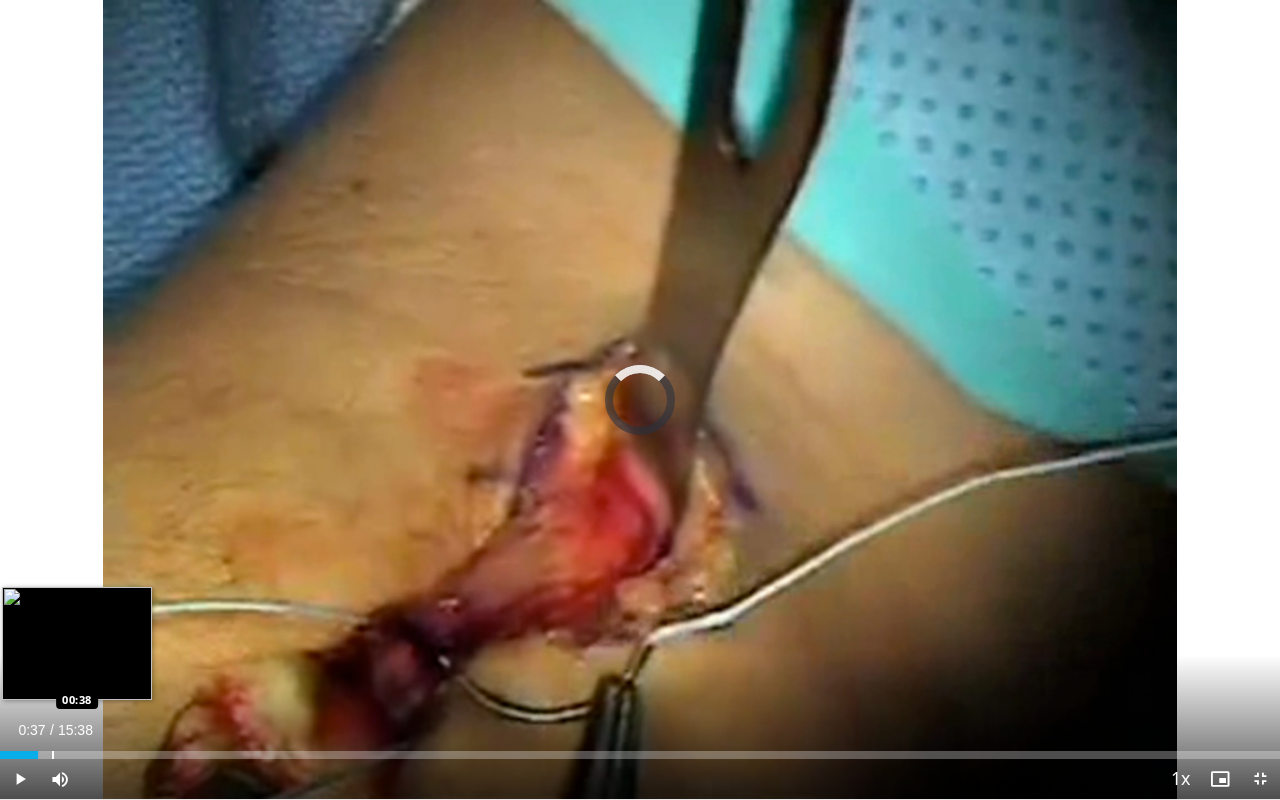 click on "Loaded :  3.12% 00:37 00:38" at bounding box center [640, 755] 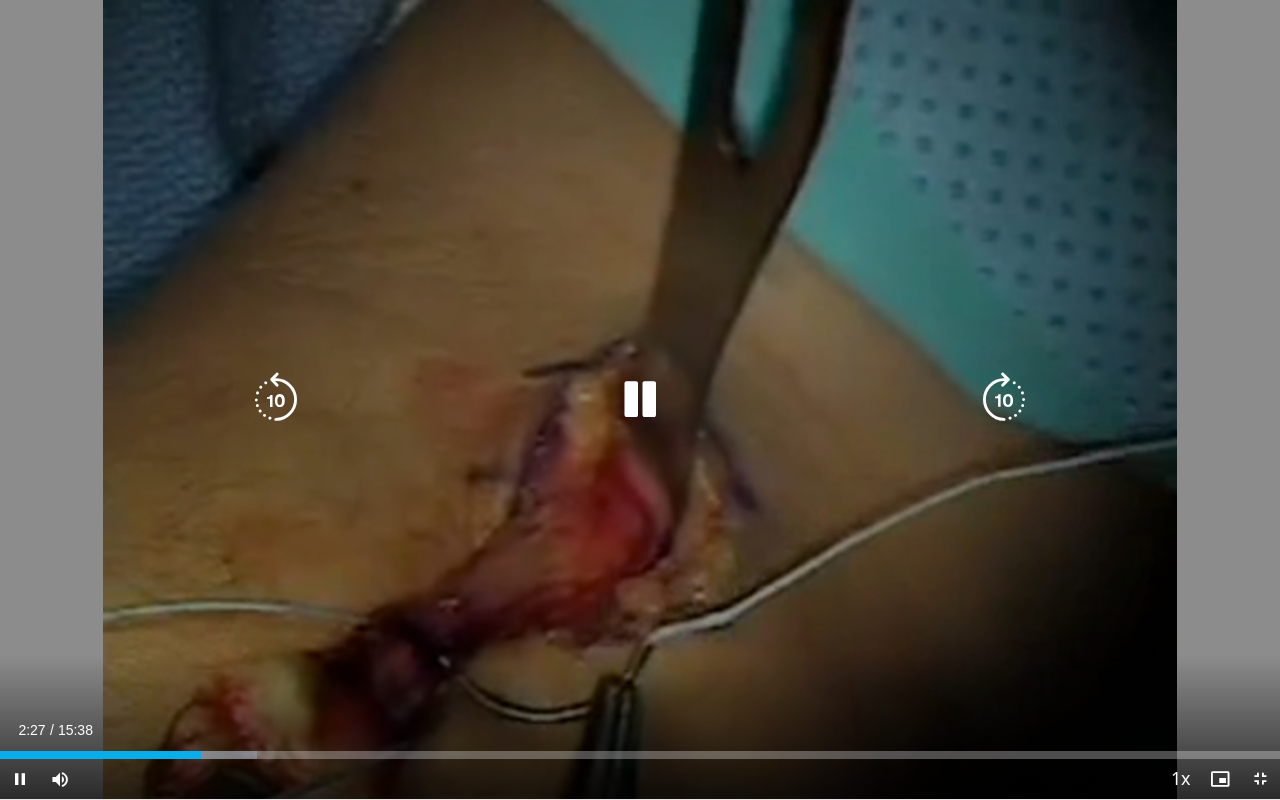 click at bounding box center (276, 400) 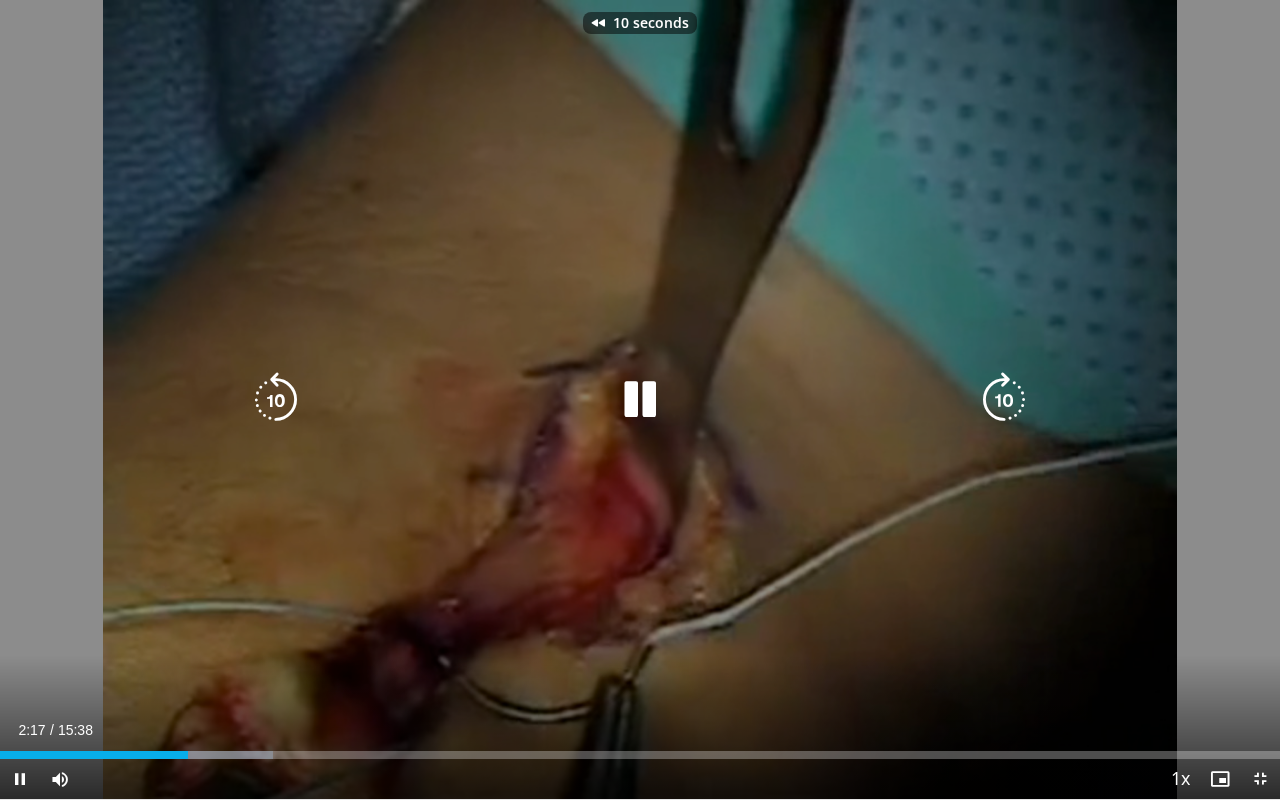 click at bounding box center (276, 400) 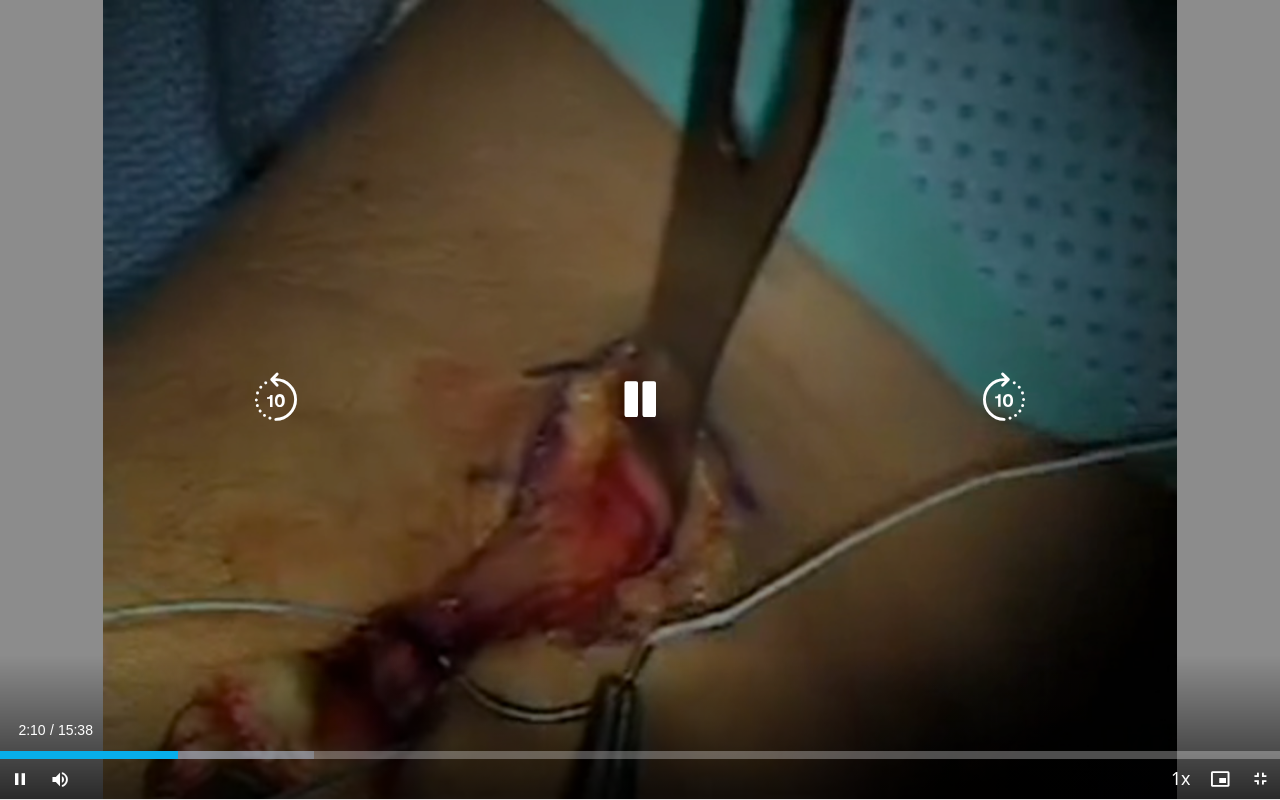 click at bounding box center (276, 400) 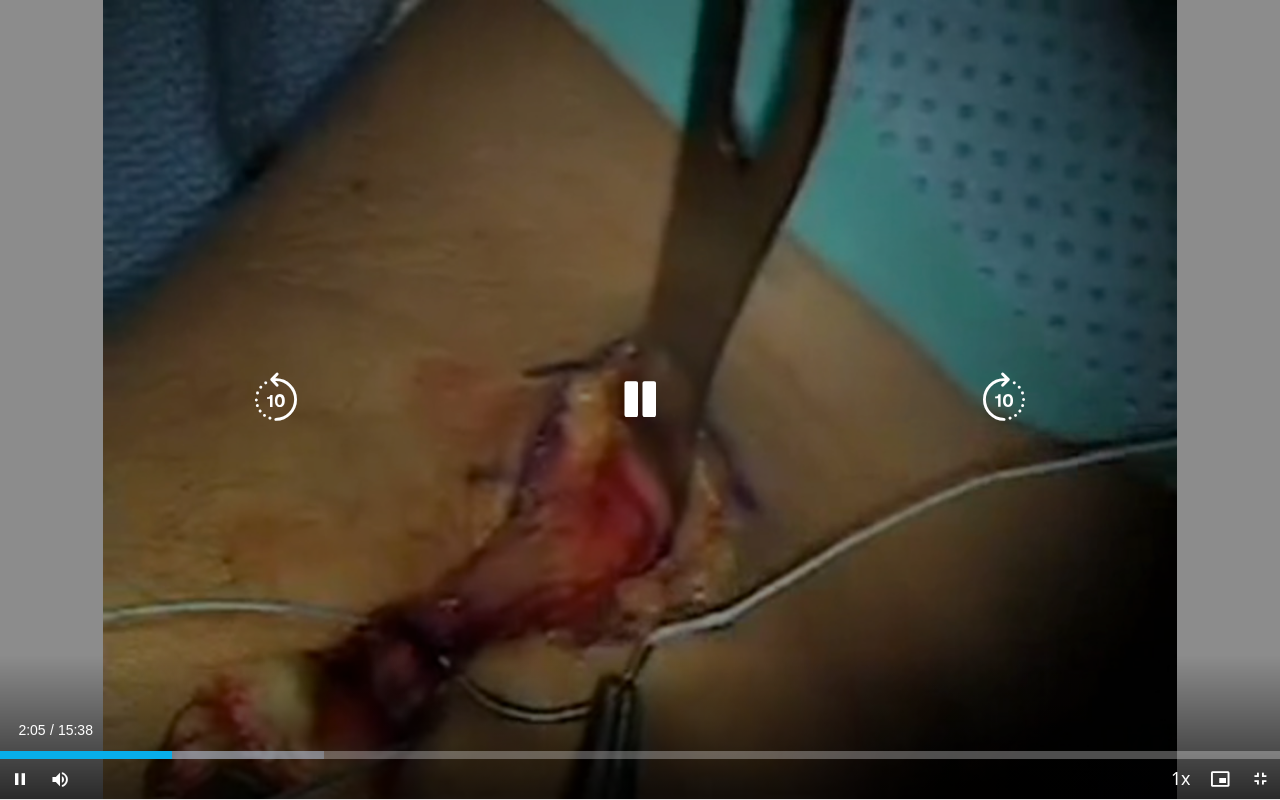 click at bounding box center [276, 400] 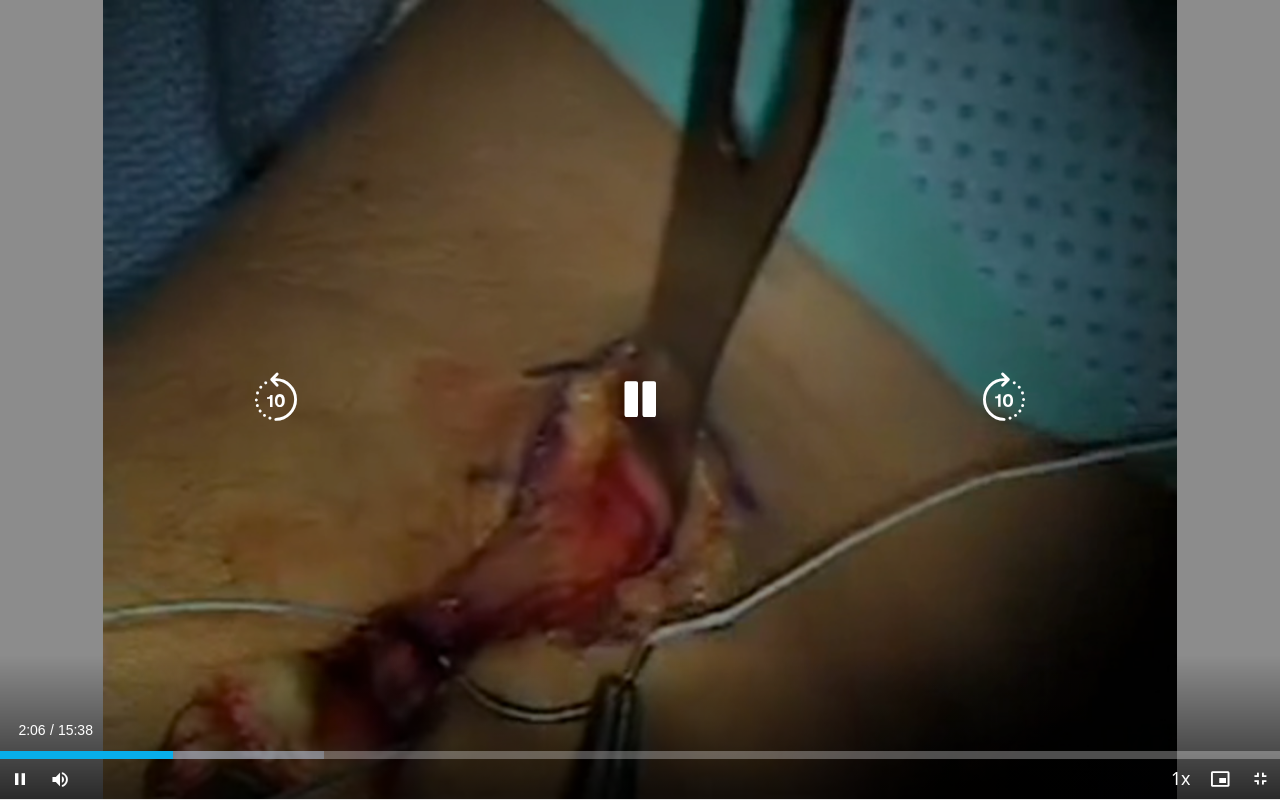 click at bounding box center [276, 400] 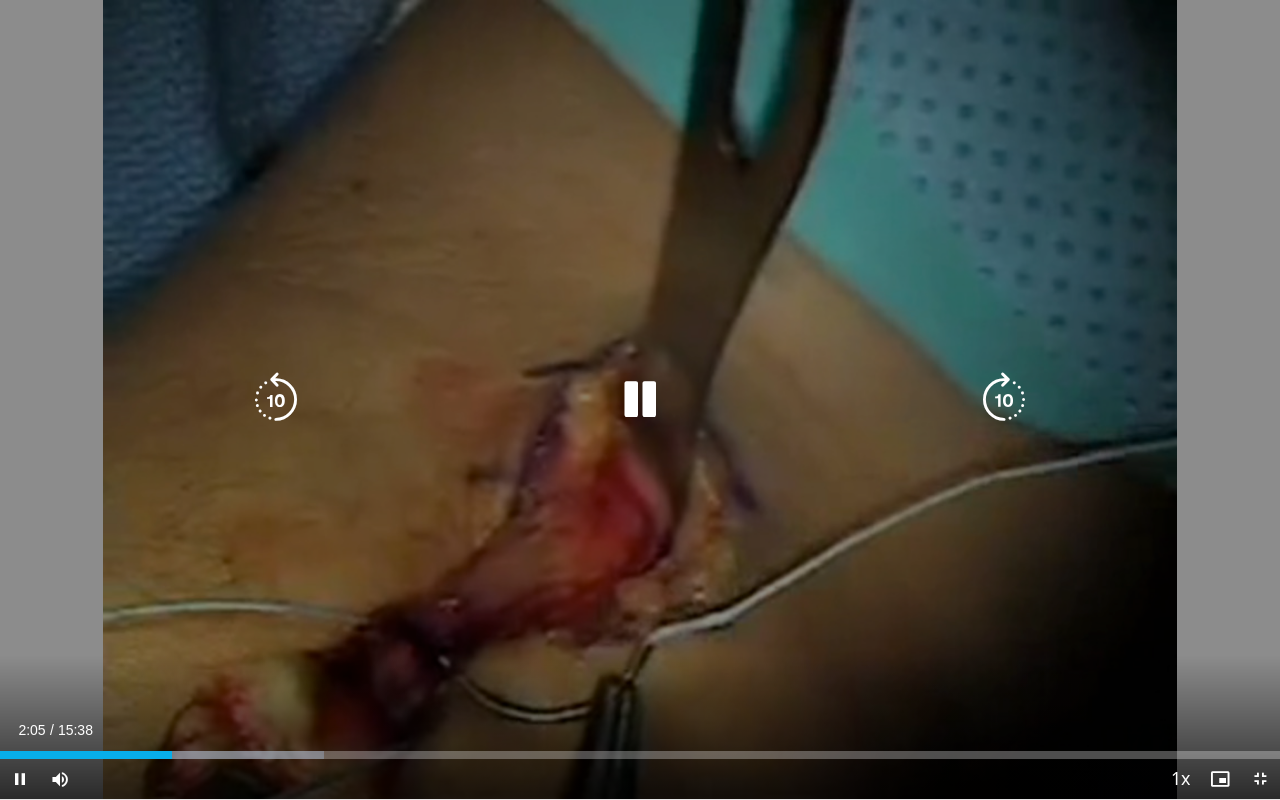 click on "10 seconds
Tap to unmute" at bounding box center [640, 399] 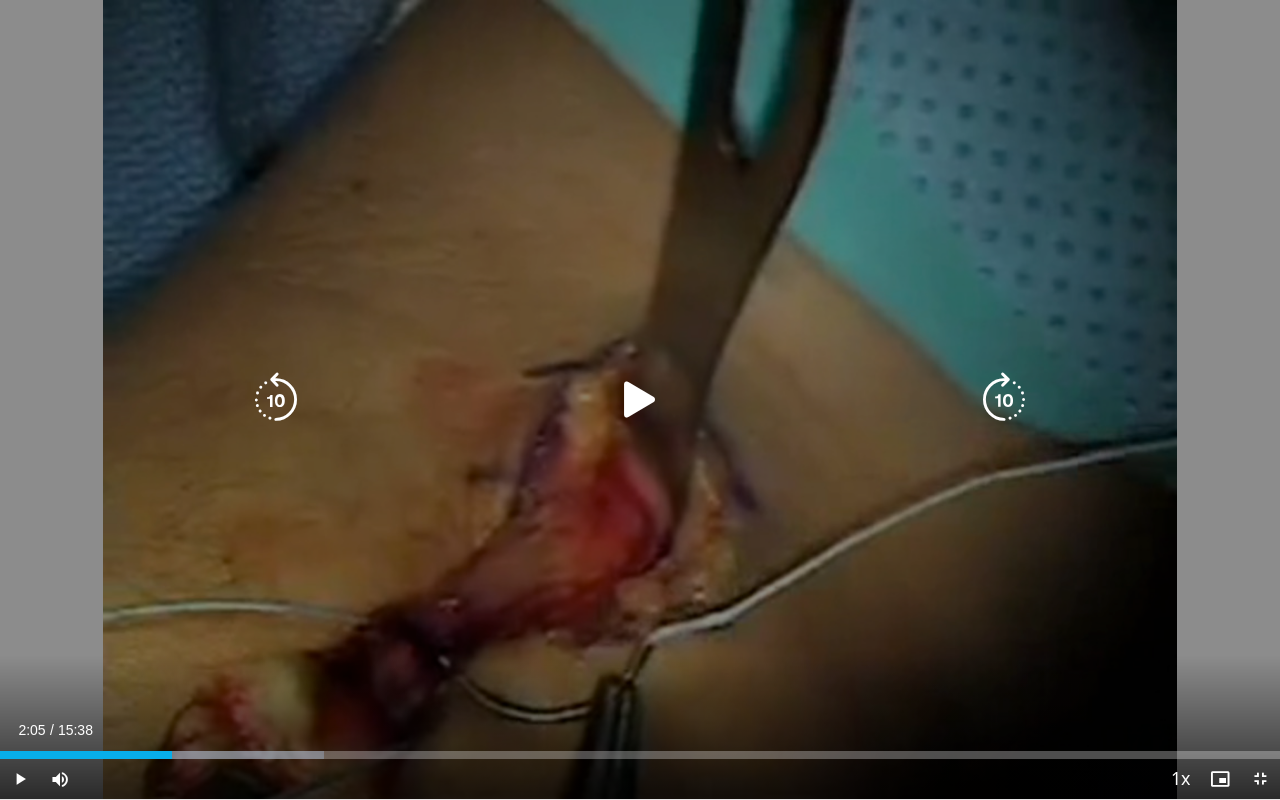 click at bounding box center [640, 400] 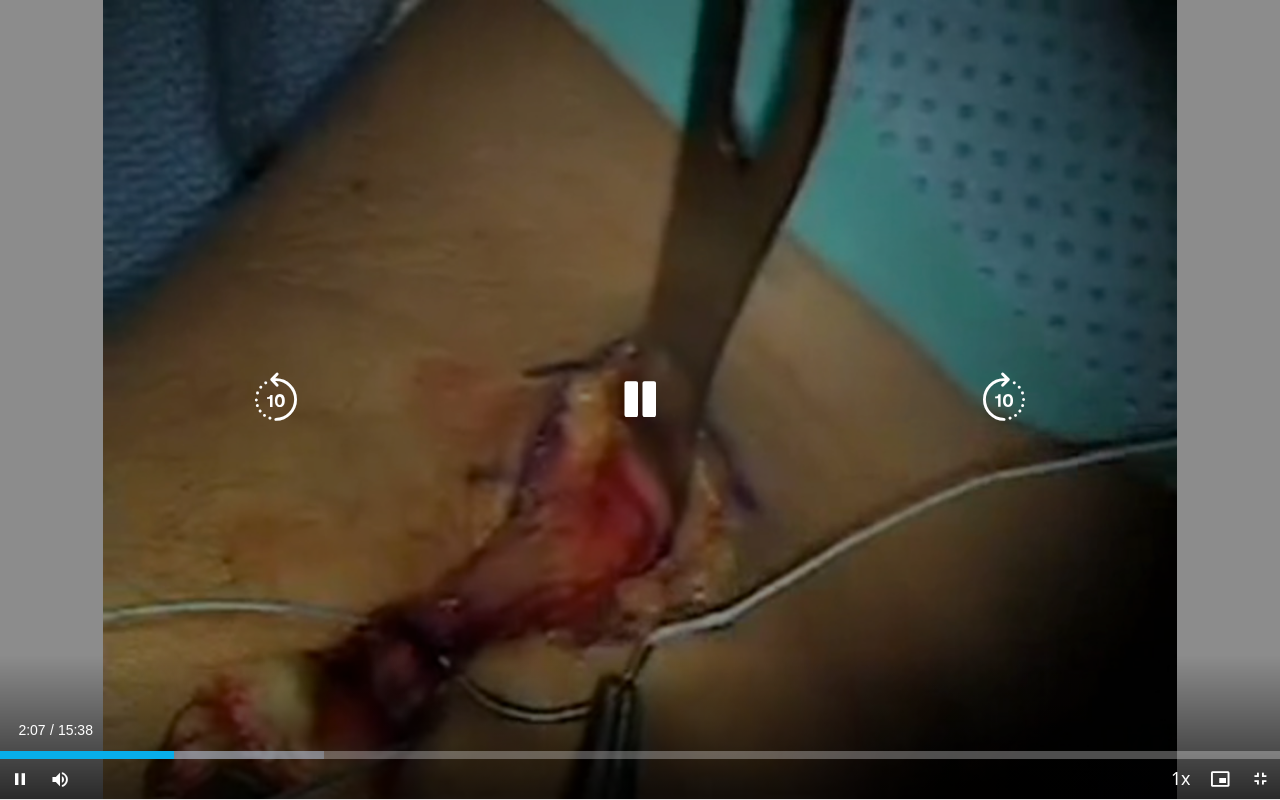 click at bounding box center (640, 400) 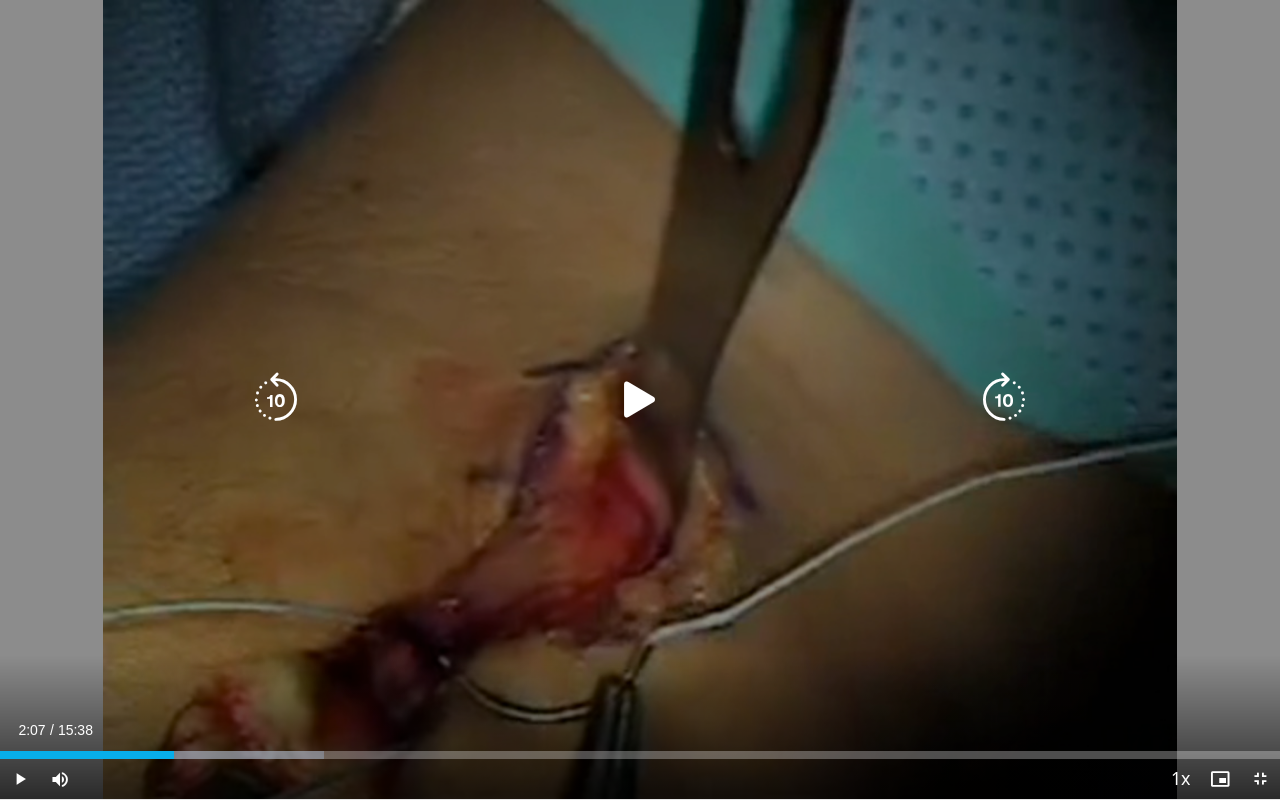 click at bounding box center (276, 400) 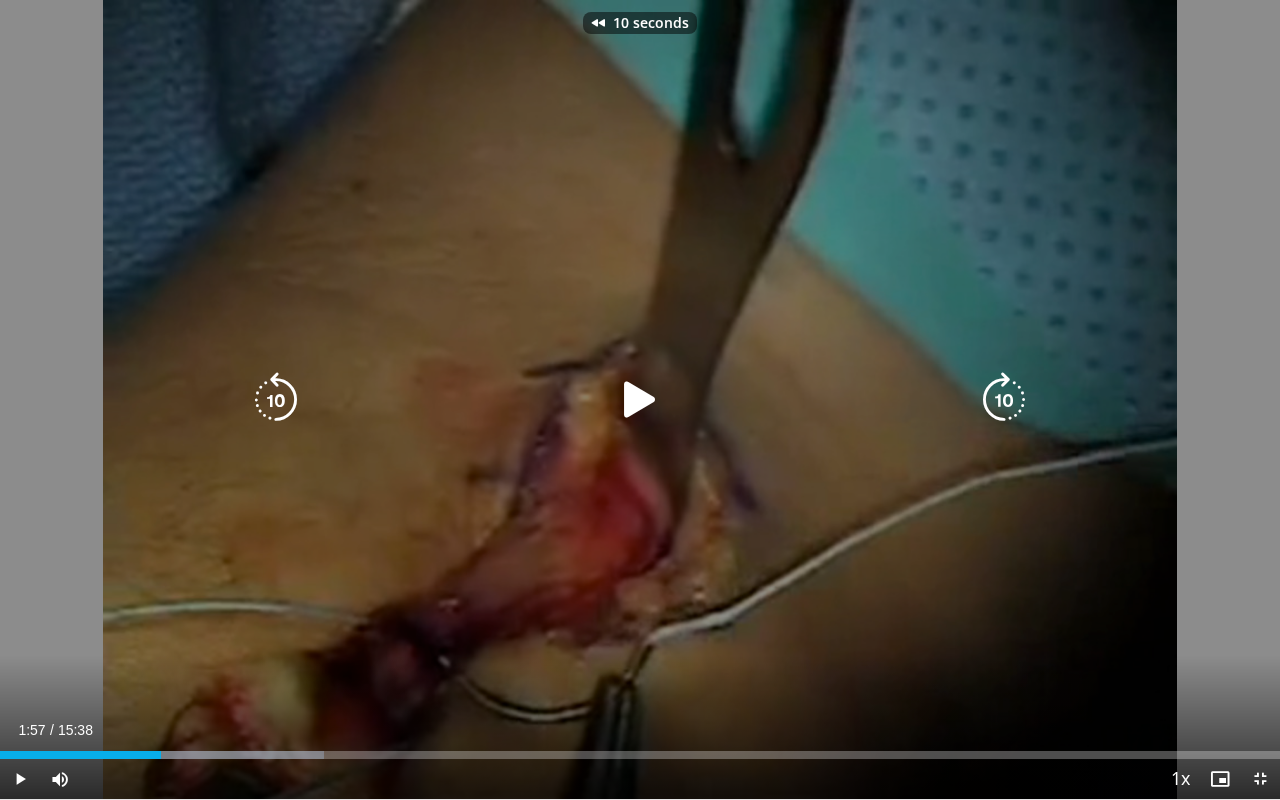 click at bounding box center (276, 400) 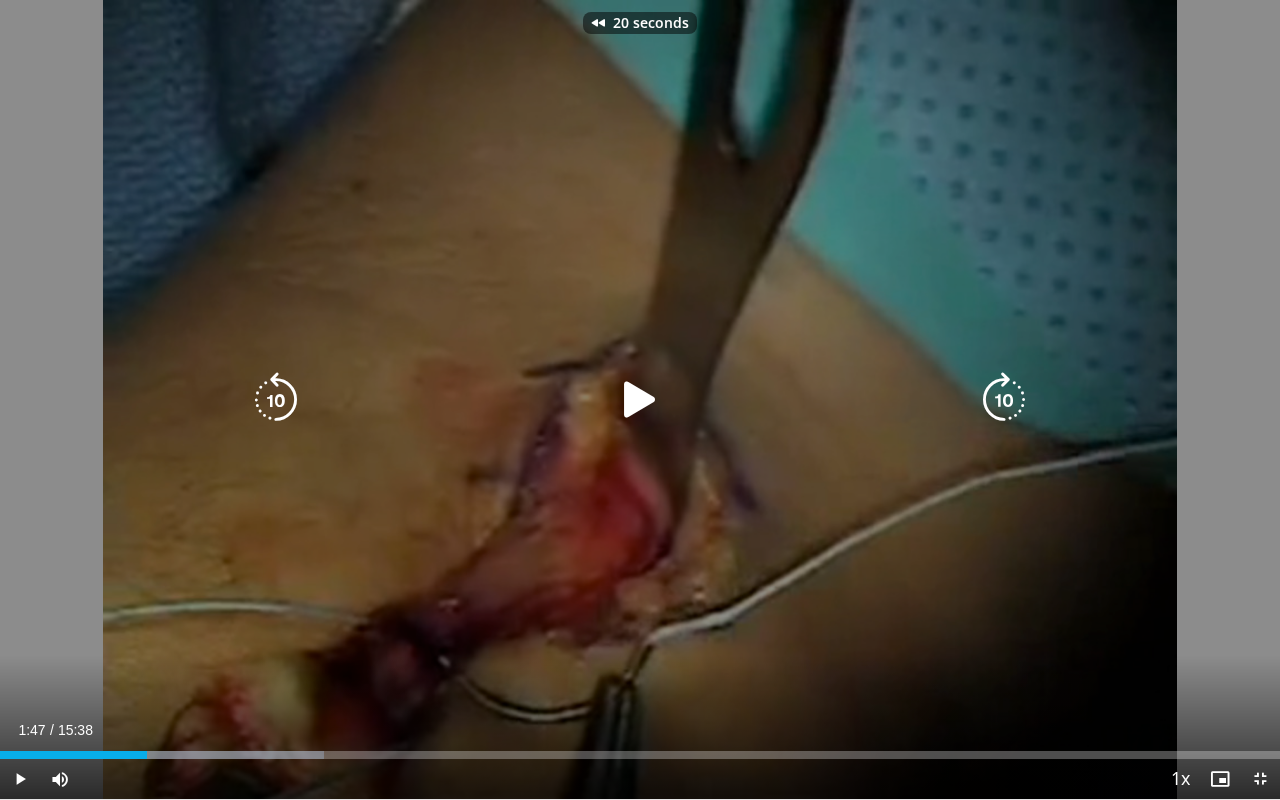 click at bounding box center (640, 400) 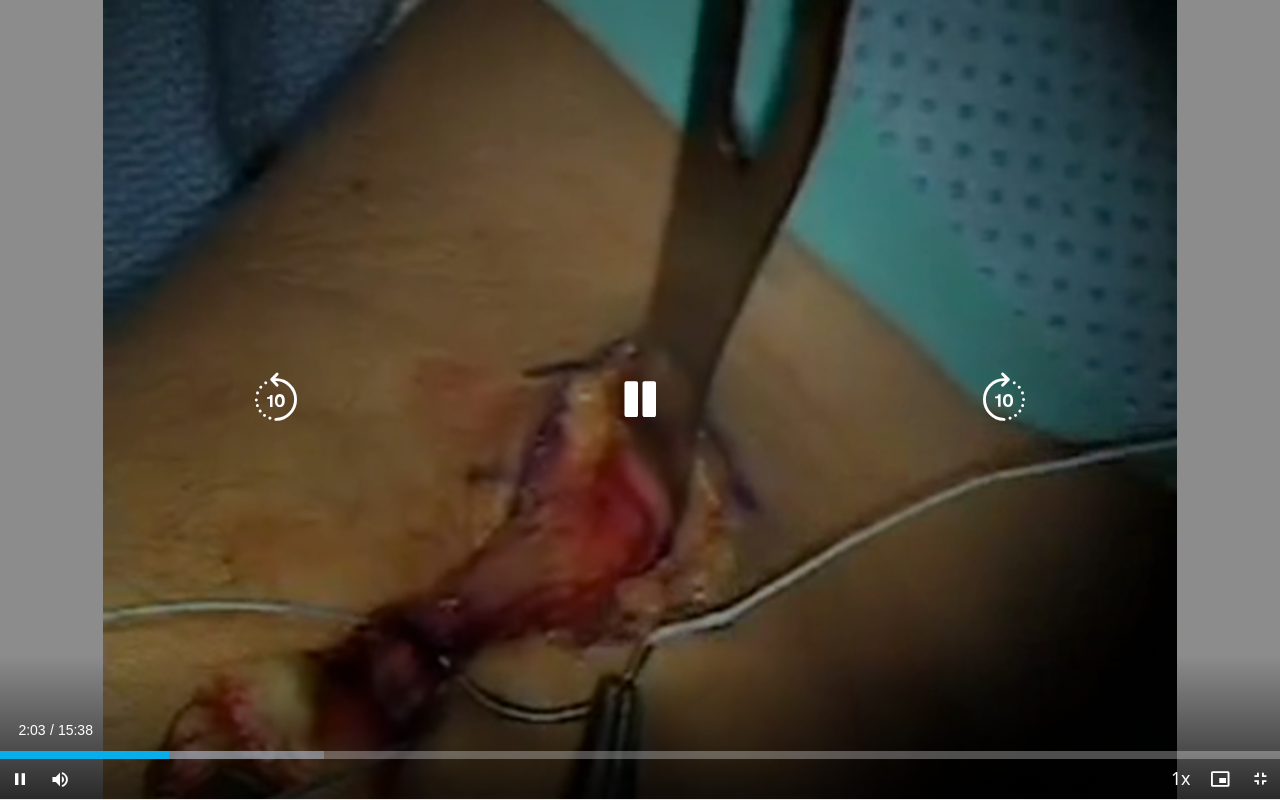 click at bounding box center [276, 400] 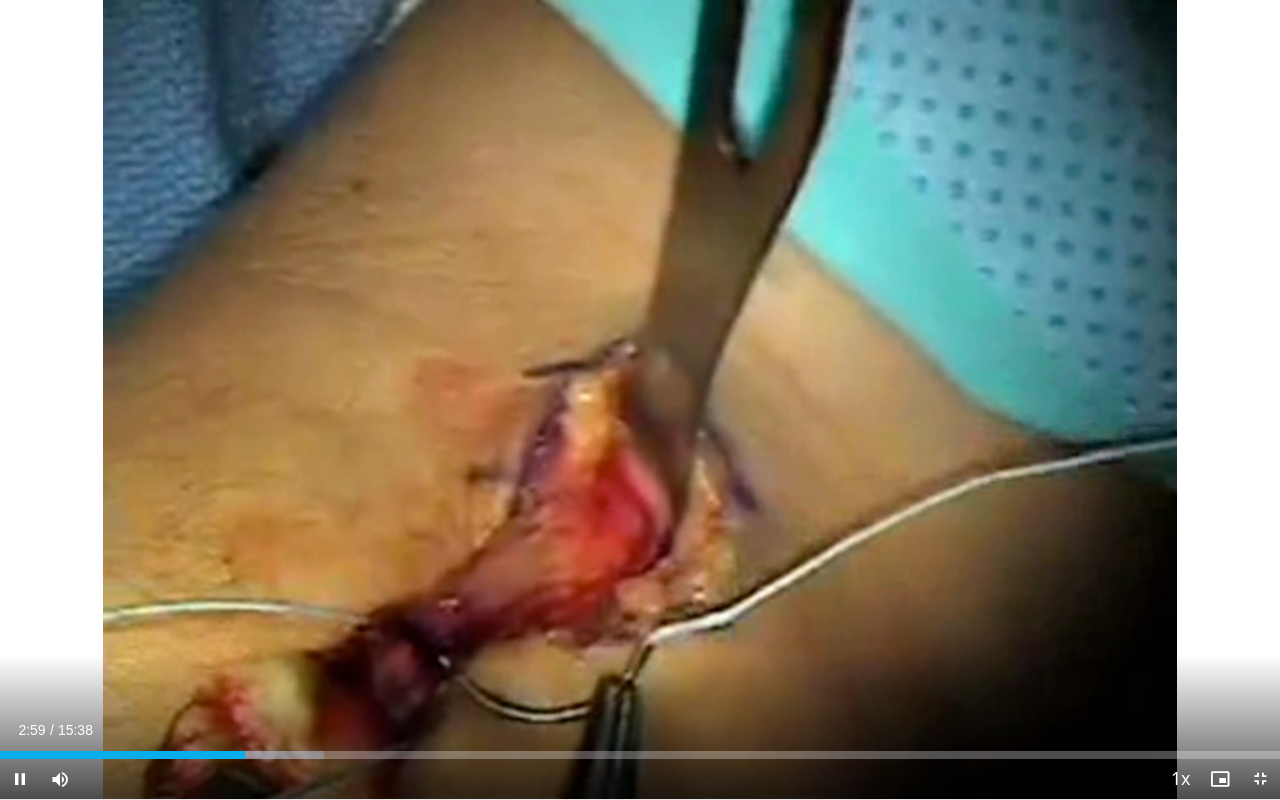 click on "**********" at bounding box center [640, 400] 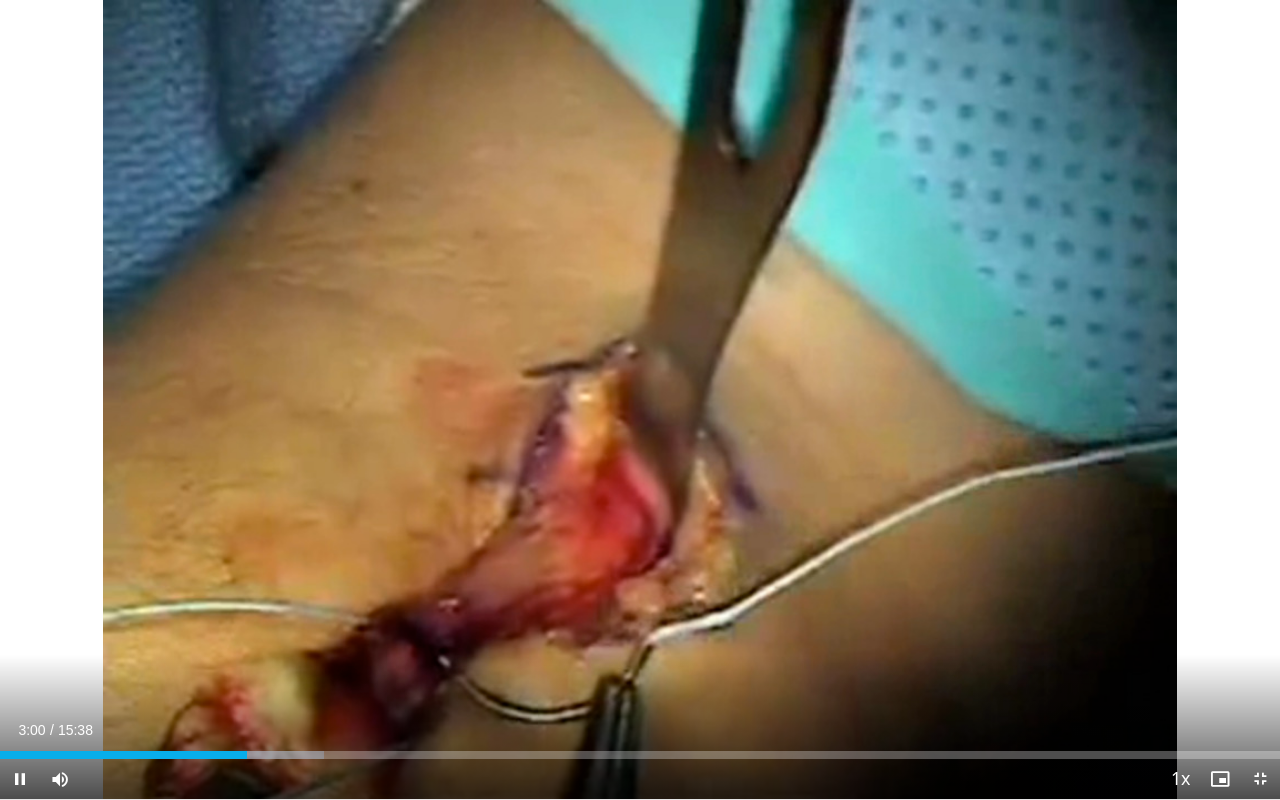 click on "Current Time  3:00 / Duration  15:38 Pause Skip Backward Skip Forward Mute Loaded :  25.33% 03:01 11:56 Stream Type  LIVE Seek to live, currently behind live LIVE   1x Playback Rate 0.5x 0.75x 1x , selected 1.25x 1.5x 1.75x 2x Chapters Chapters Descriptions descriptions off , selected Captions captions off , selected Audio Track en (Main) , selected Exit Fullscreen Enable picture-in-picture mode" at bounding box center (640, 779) 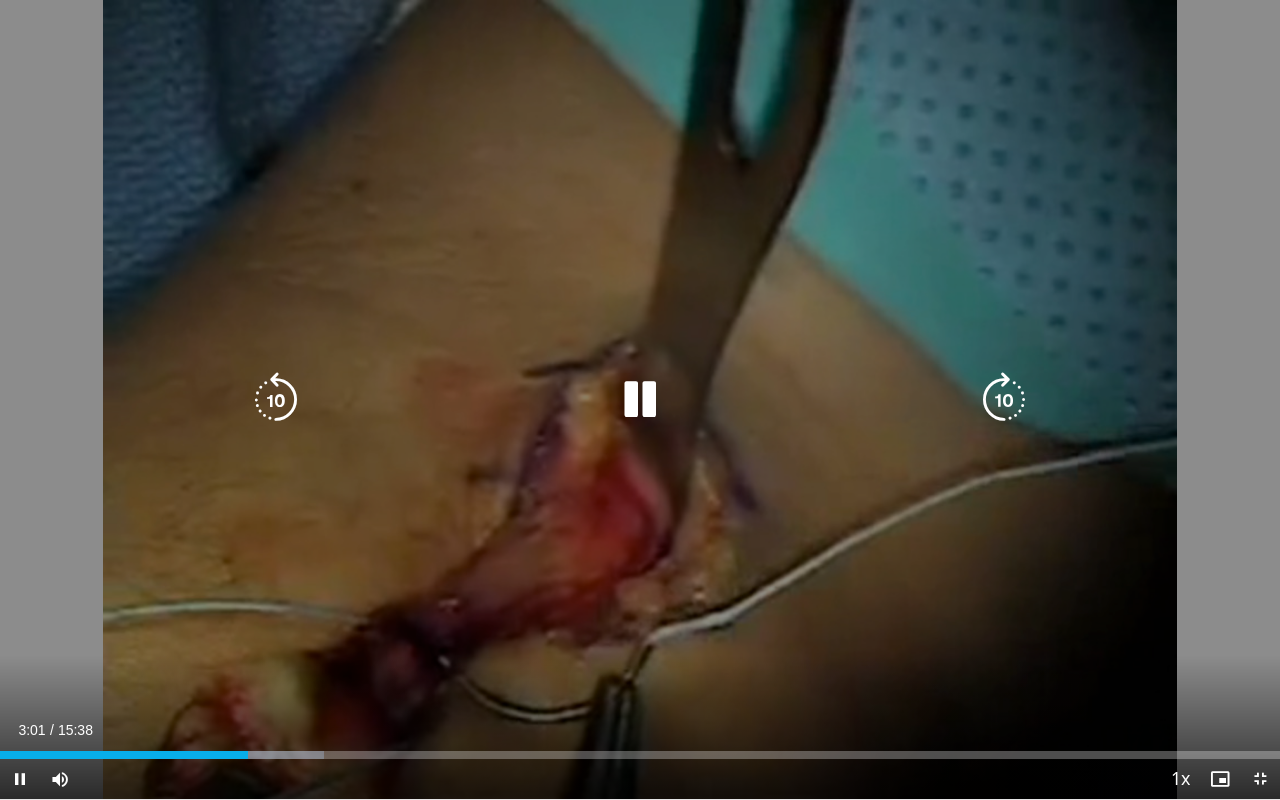 click on "**********" at bounding box center (640, 400) 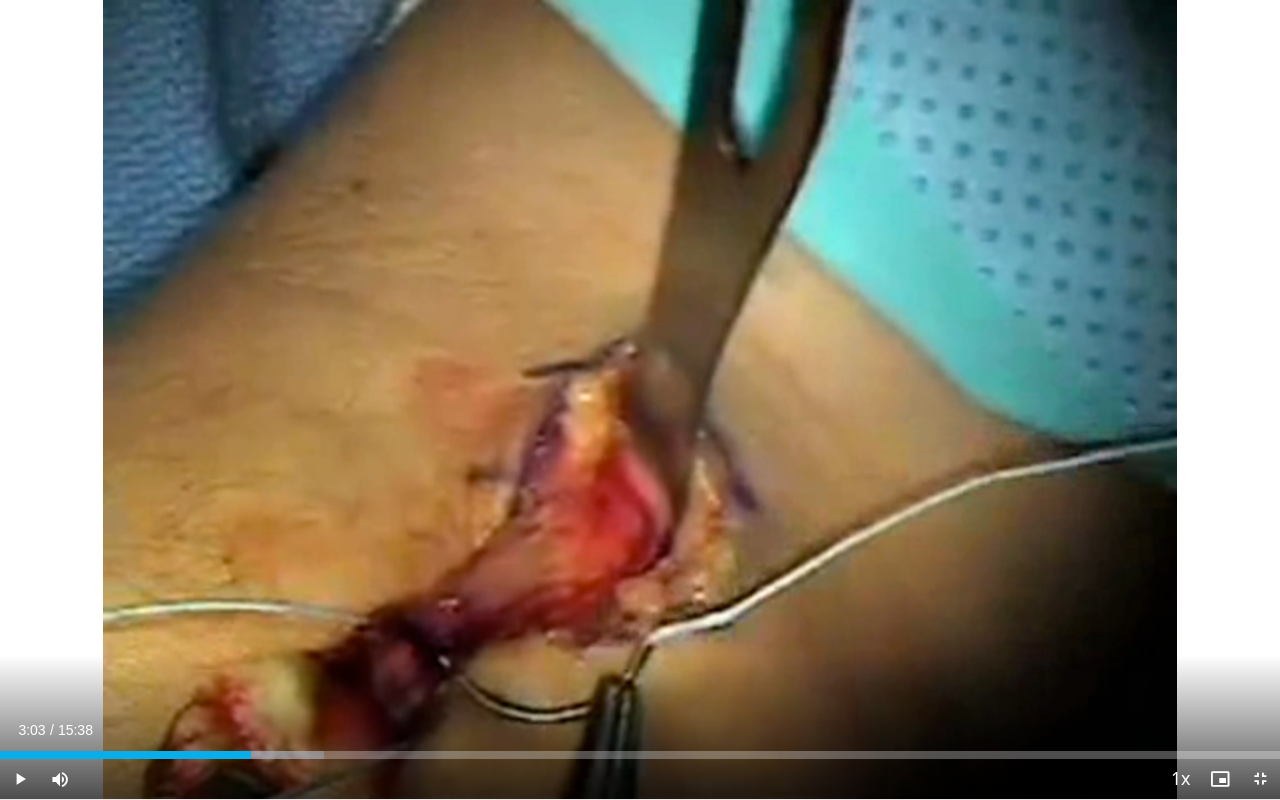 click on "Current Time  3:03 / Duration  15:38 Play Skip Backward Skip Forward Mute Loaded :  25.33% 03:03 11:56 Stream Type  LIVE Seek to live, currently behind live LIVE   1x Playback Rate 0.5x 0.75x 1x , selected 1.25x 1.5x 1.75x 2x Chapters Chapters Descriptions descriptions off , selected Captions captions off , selected Audio Track en (Main) , selected Exit Fullscreen Enable picture-in-picture mode" at bounding box center [640, 779] 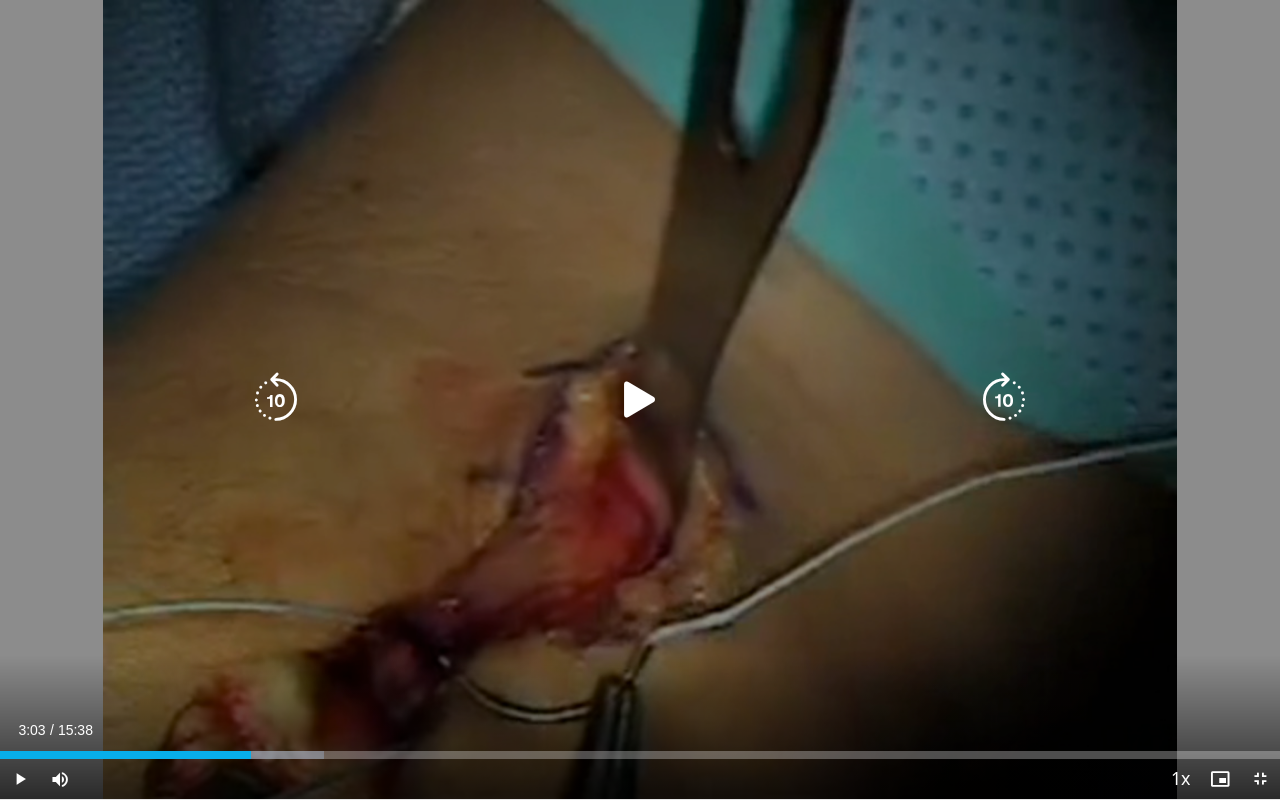 click at bounding box center (640, 400) 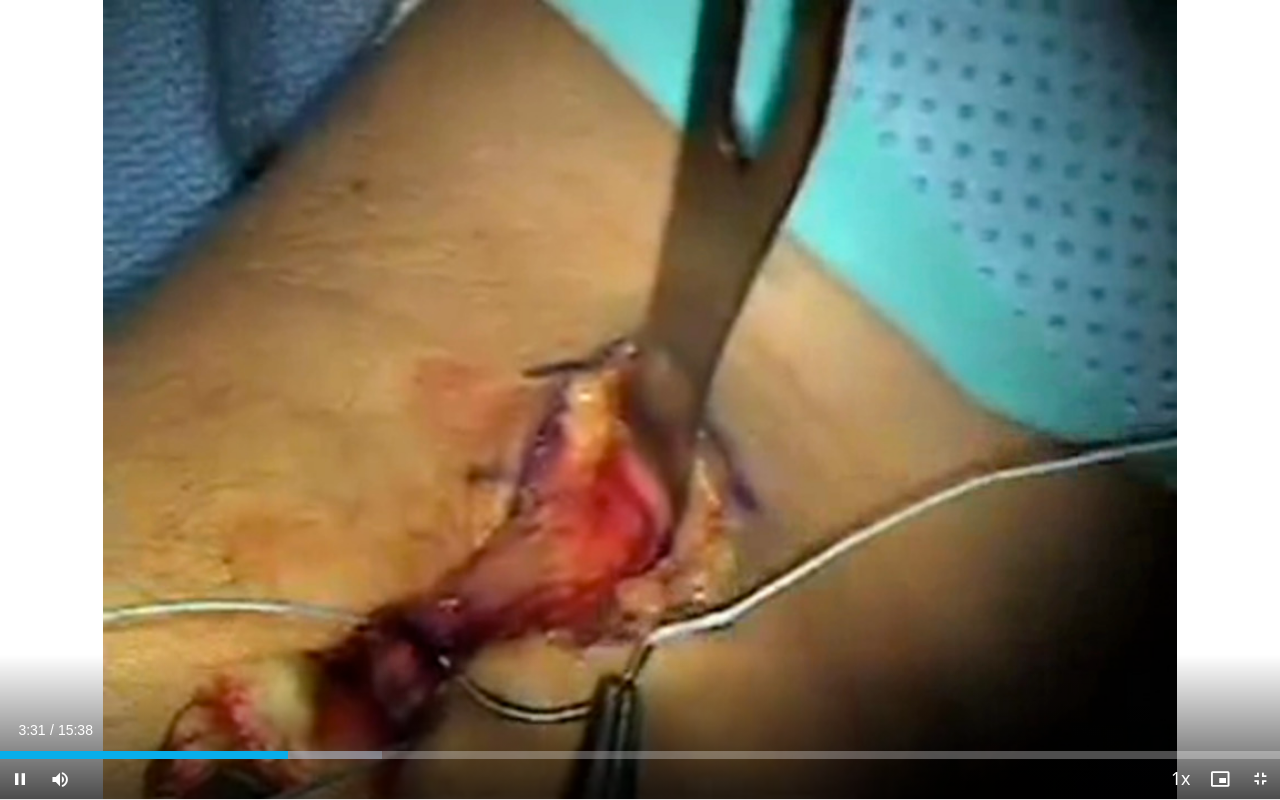 click on "Current Time  3:31 / Duration  15:38 Pause Skip Backward Skip Forward Mute Loaded :  29.86% 03:31 13:13 Stream Type  LIVE Seek to live, currently behind live LIVE   1x Playback Rate 0.5x 0.75x 1x , selected 1.25x 1.5x 1.75x 2x Chapters Chapters Descriptions descriptions off , selected Captions captions off , selected Audio Track en (Main) , selected Exit Fullscreen Enable picture-in-picture mode" at bounding box center (640, 779) 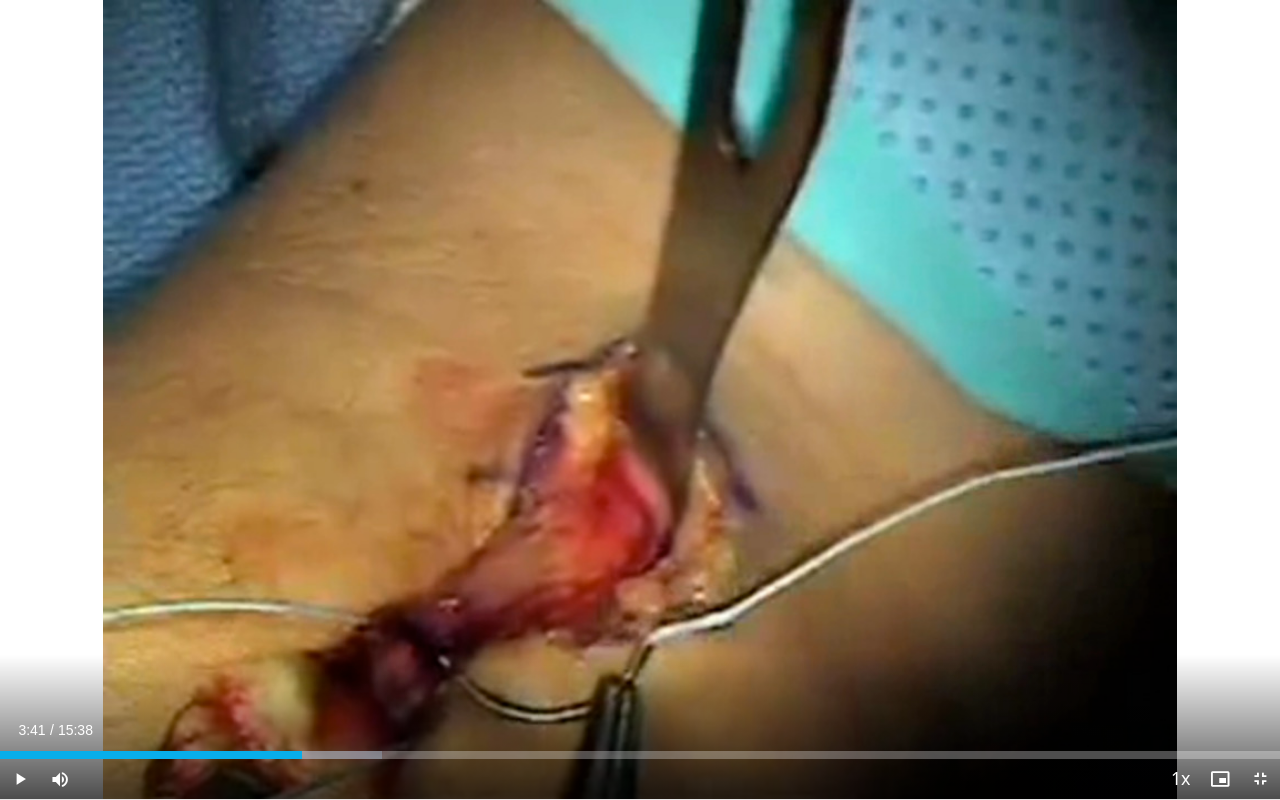 click on "Current Time  3:41 / Duration  15:38 Play Skip Backward Skip Forward Mute Loaded :  29.86% 03:41 13:24 Stream Type  LIVE Seek to live, currently behind live LIVE   1x Playback Rate 0.5x 0.75x 1x , selected 1.25x 1.5x 1.75x 2x Chapters Chapters Descriptions descriptions off , selected Captions captions off , selected Audio Track en (Main) , selected Exit Fullscreen Enable picture-in-picture mode" at bounding box center (640, 779) 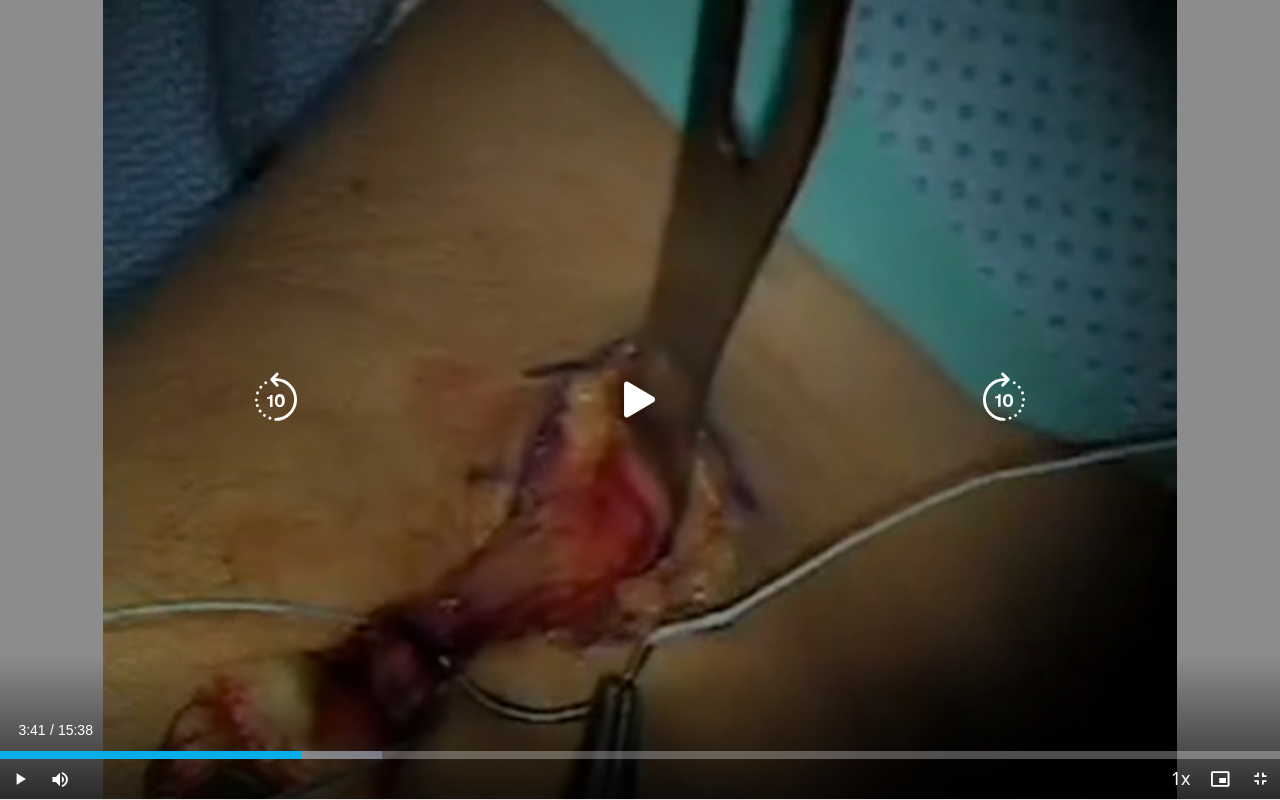 click on "10 seconds
Tap to unmute" at bounding box center (640, 399) 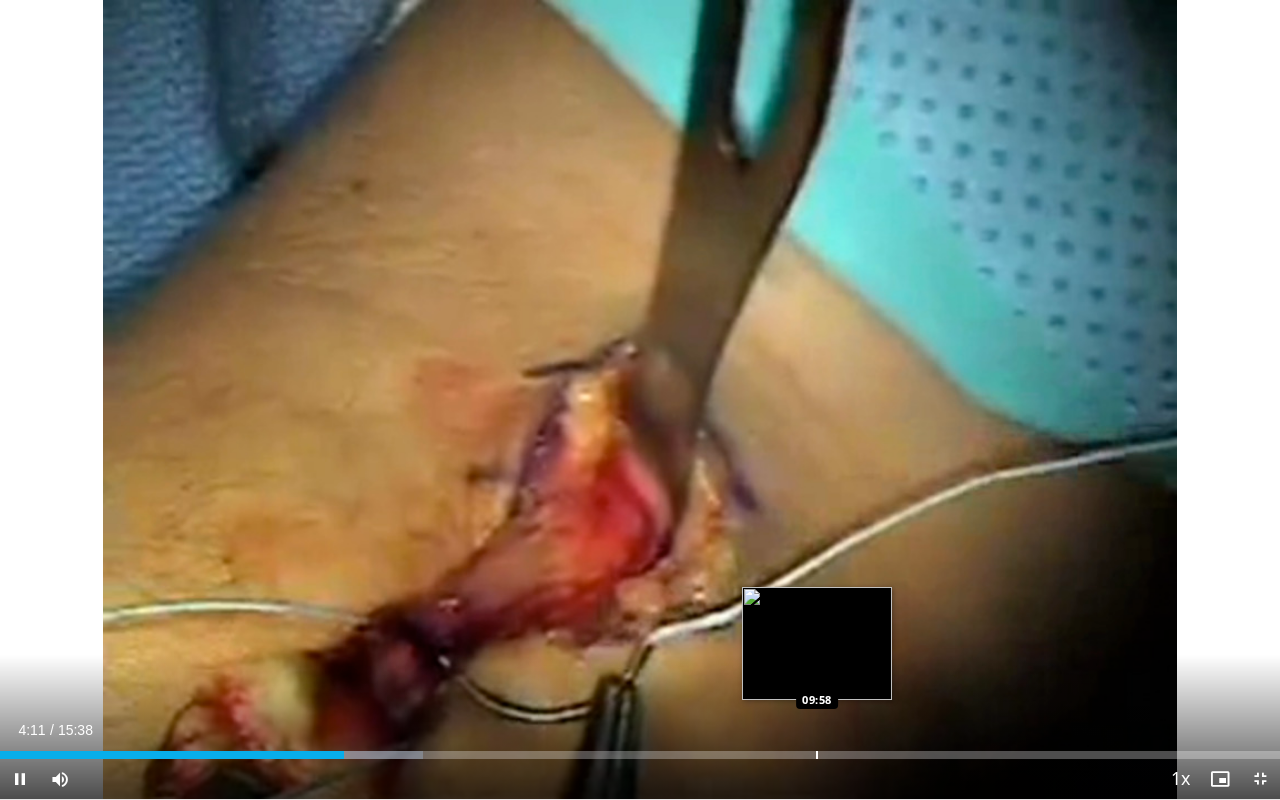 click on "Loaded :  33.06% 04:12 09:58" at bounding box center [640, 755] 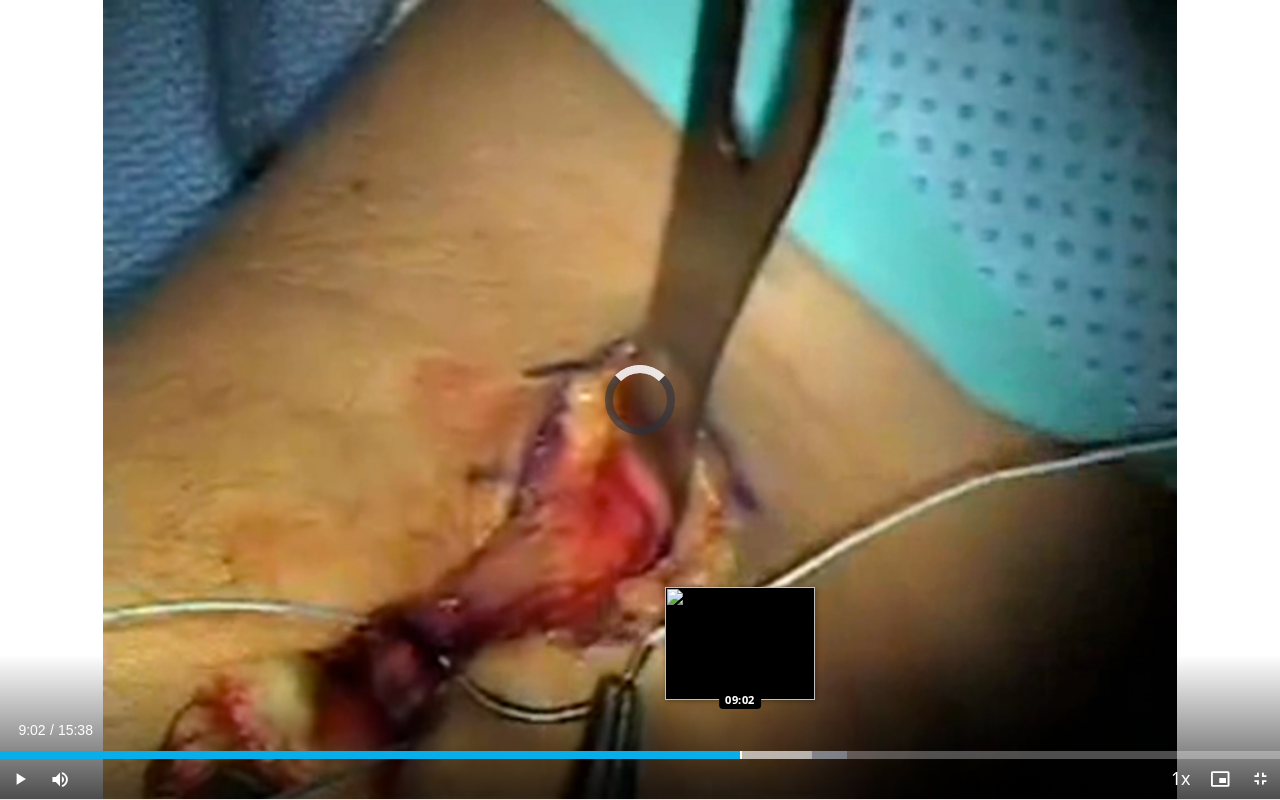 click at bounding box center (741, 755) 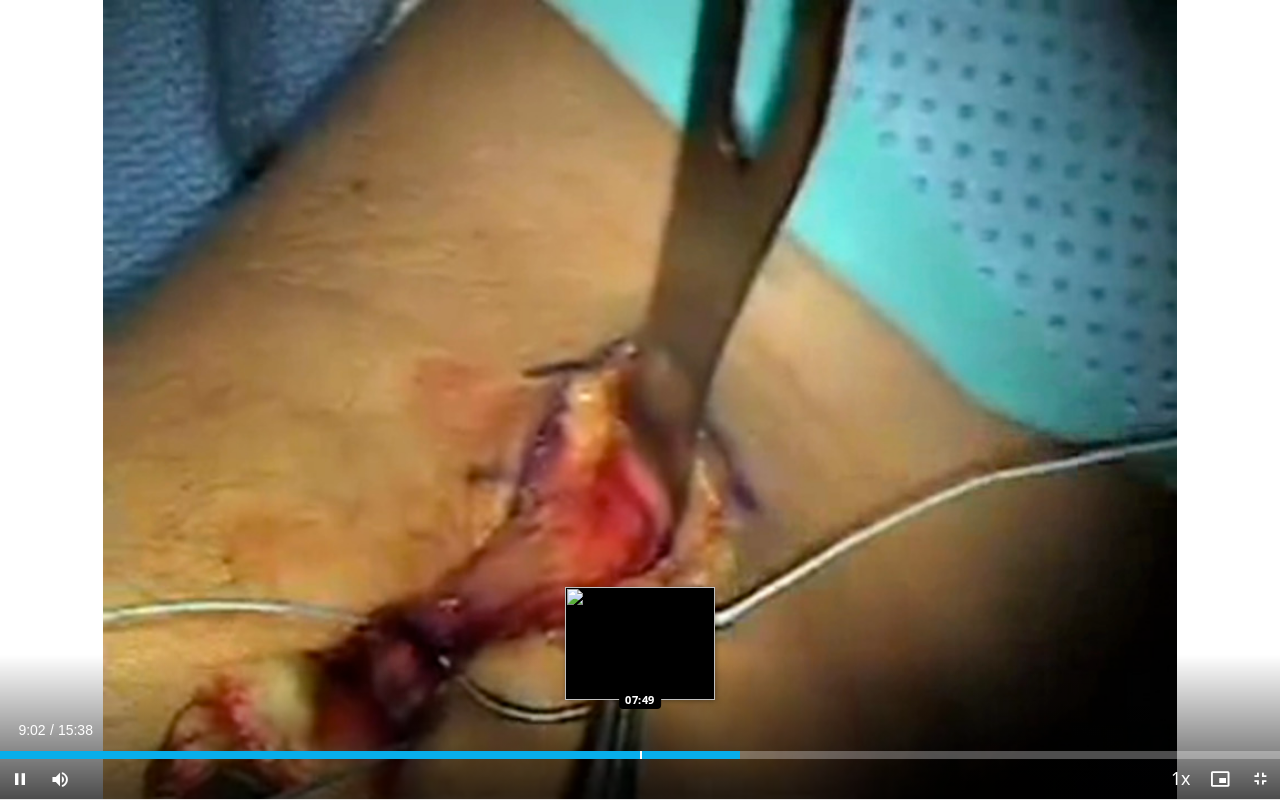 click on "**********" at bounding box center [640, 400] 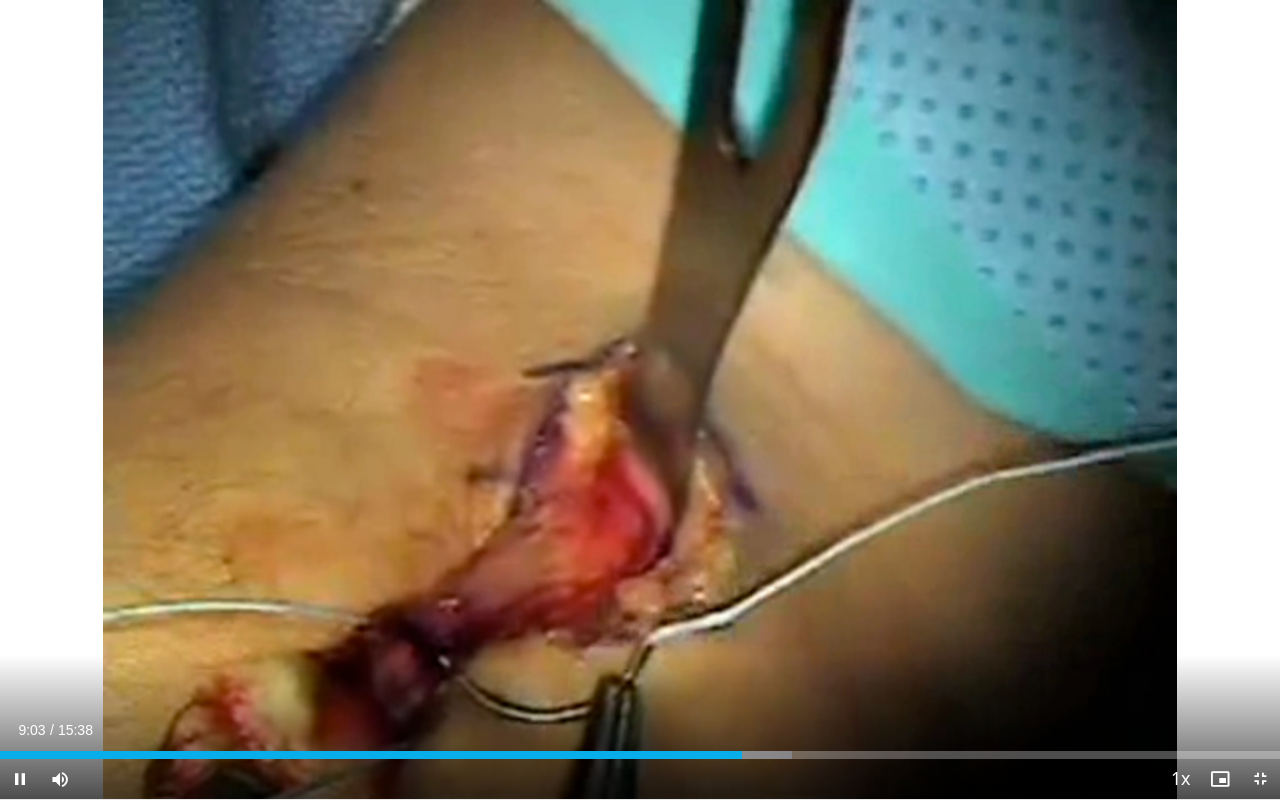 click on "Current Time  9:03 / Duration  15:38 Pause Skip Backward Skip Forward Mute Loaded :  61.87% 09:04 07:37 Stream Type  LIVE Seek to live, currently behind live LIVE   1x Playback Rate 0.5x 0.75x 1x , selected 1.25x 1.5x 1.75x 2x Chapters Chapters Descriptions descriptions off , selected Captions captions off , selected Audio Track en (Main) , selected Exit Fullscreen Enable picture-in-picture mode" at bounding box center (640, 779) 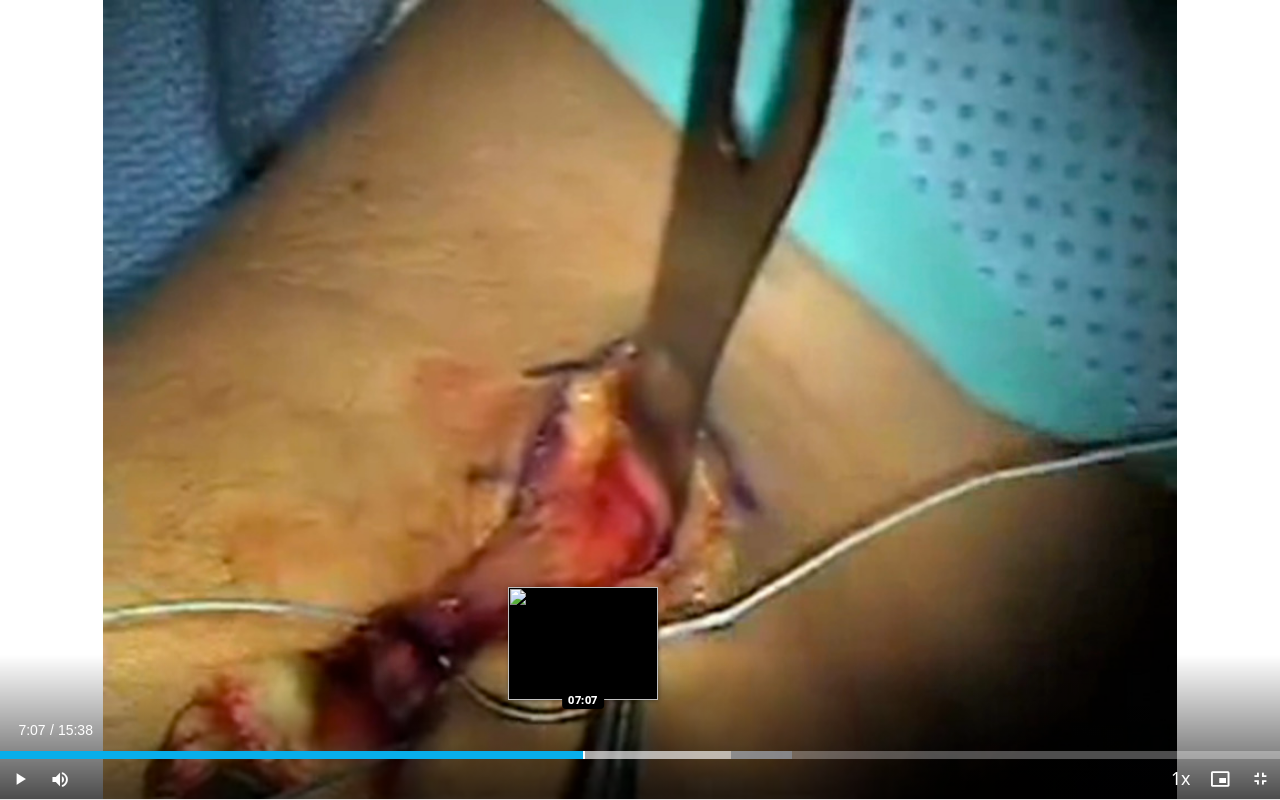 click at bounding box center (584, 755) 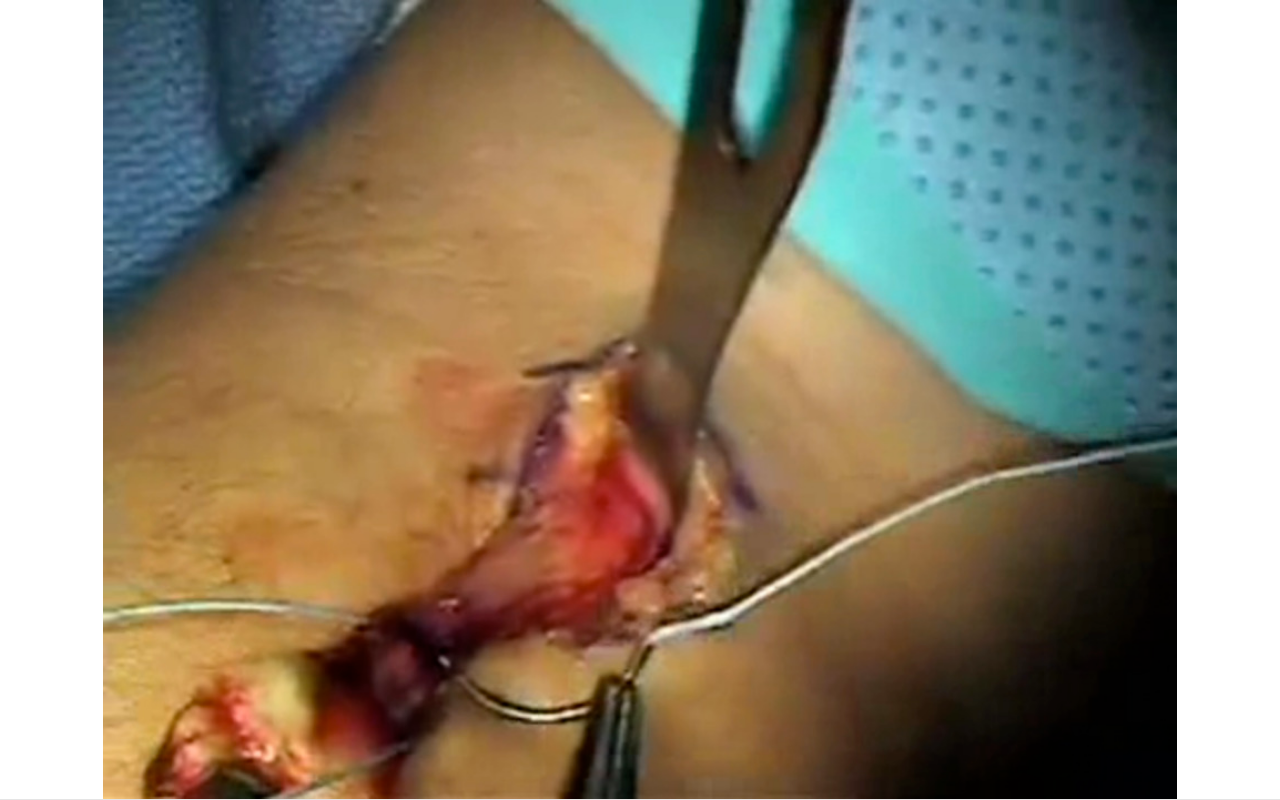 click on "10 seconds
Tap to unmute" at bounding box center (640, 399) 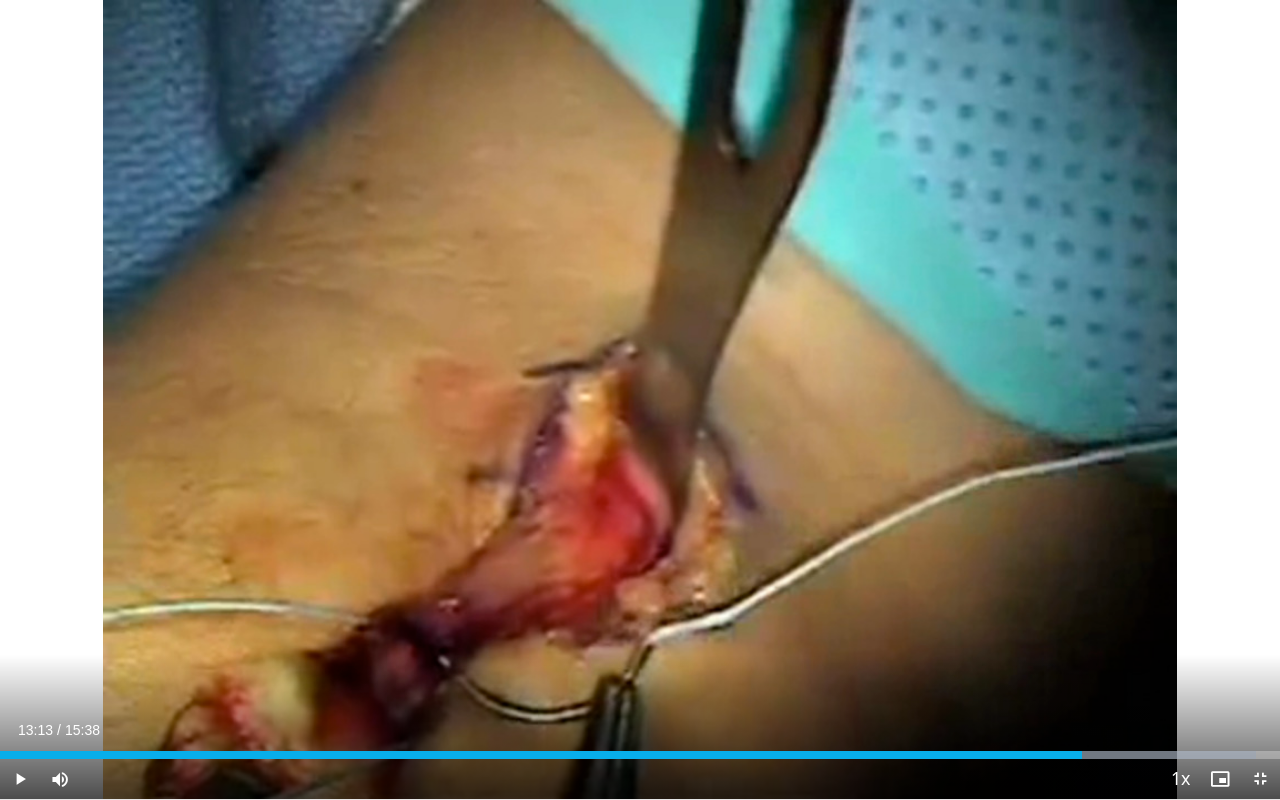 click on "Current Time  13:13 / Duration  15:38 Play Skip Backward Skip Forward Mute Loaded :  98.15% 13:13 09:09 Stream Type  LIVE Seek to live, currently behind live LIVE   1x Playback Rate 0.5x 0.75x 1x , selected 1.25x 1.5x 1.75x 2x Chapters Chapters Descriptions descriptions off , selected Captions captions off , selected Audio Track en (Main) , selected Exit Fullscreen Enable picture-in-picture mode" at bounding box center [640, 779] 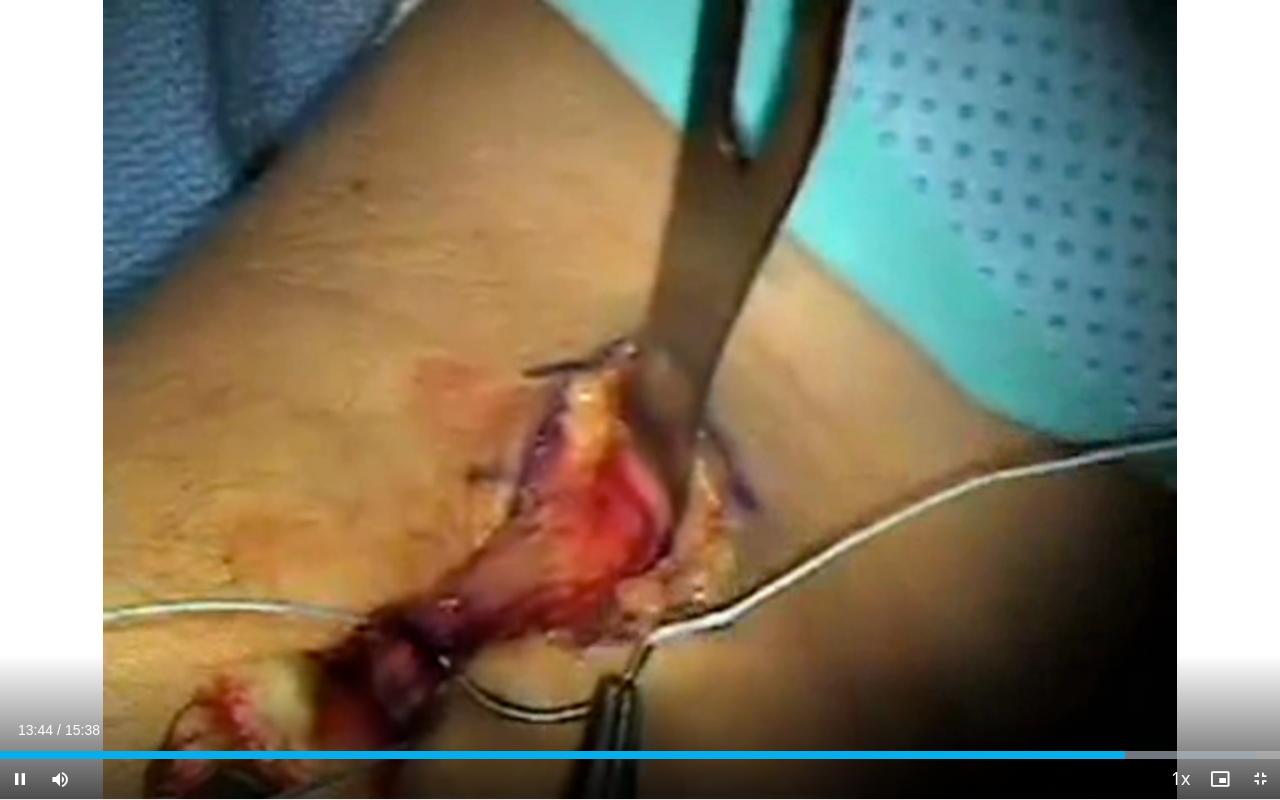 click at bounding box center (1260, 779) 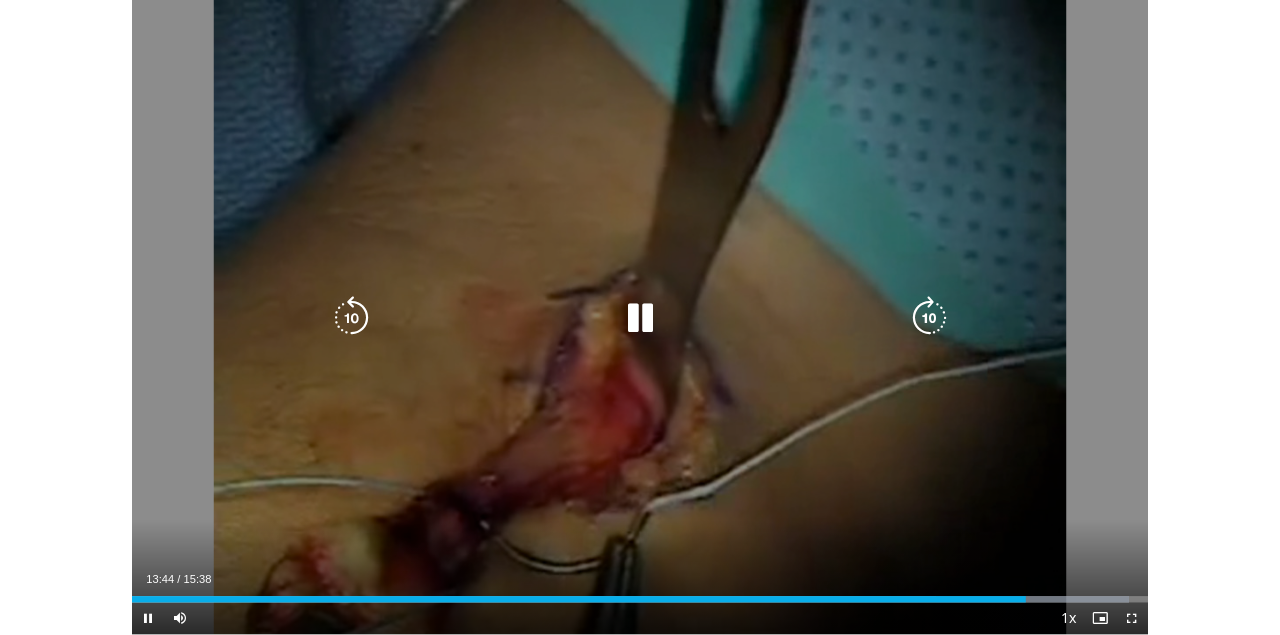 scroll, scrollTop: 132, scrollLeft: 0, axis: vertical 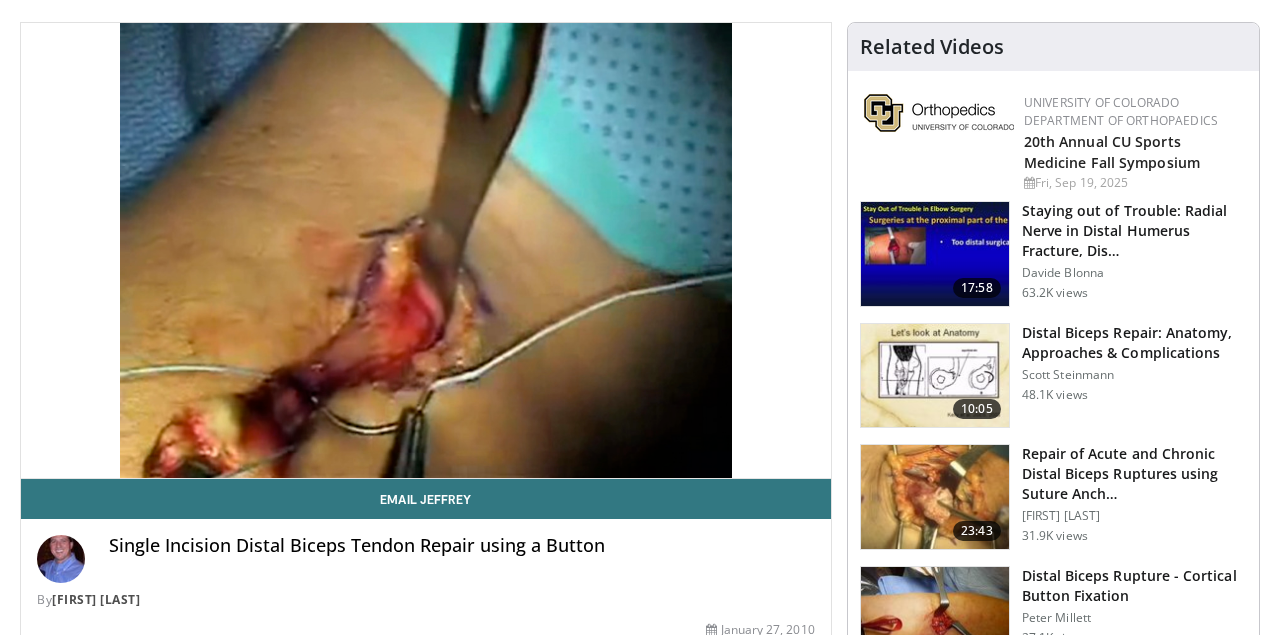 click on "Distal Biceps Repair: Anatomy, Approaches & Complications" at bounding box center (1134, 343) 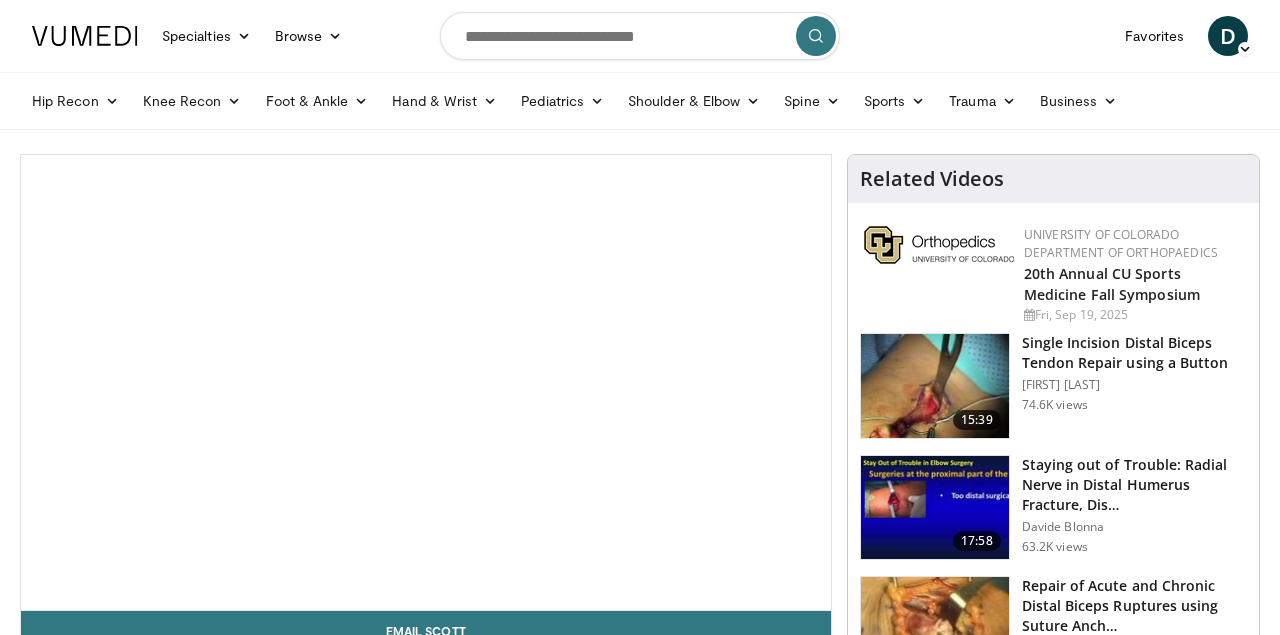 scroll, scrollTop: 0, scrollLeft: 0, axis: both 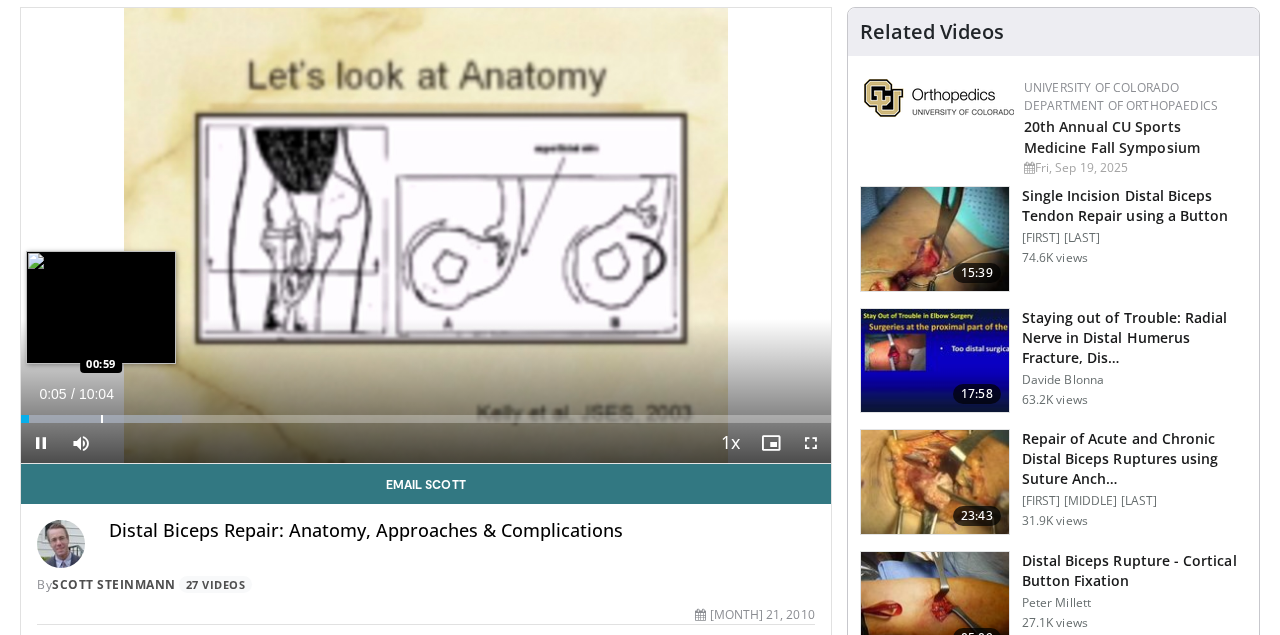click on "Loaded :  19.83% 00:05 00:59" at bounding box center (426, 413) 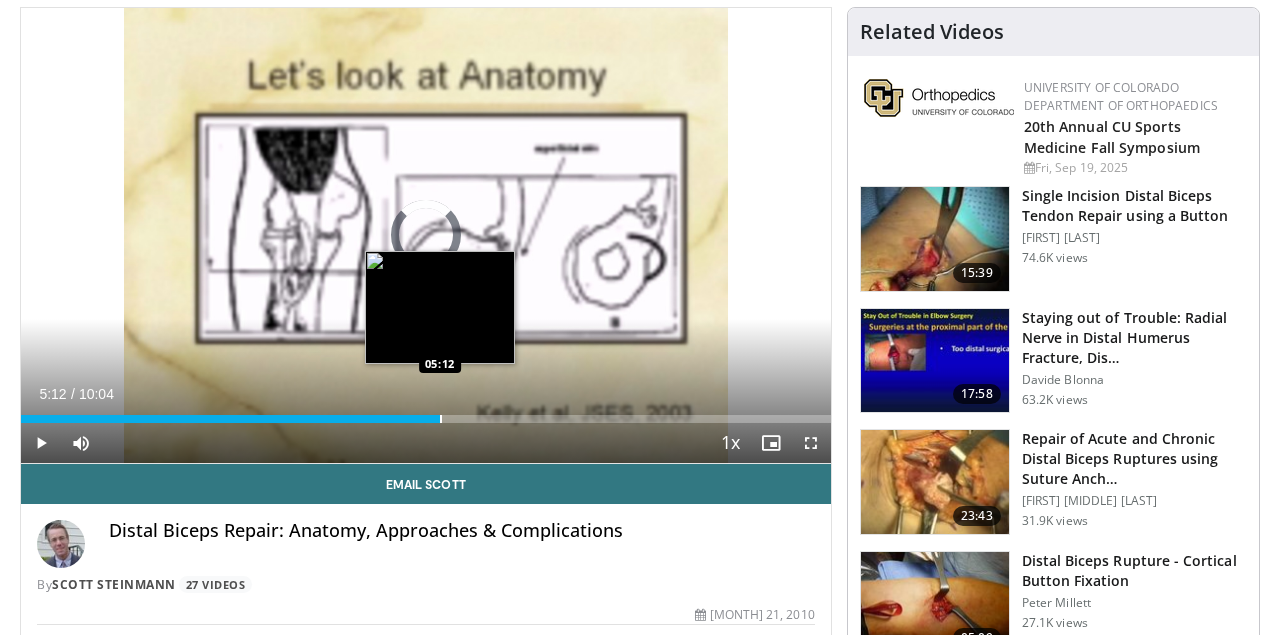click on "Loaded :  32.97% 01:05 05:12" at bounding box center [426, 413] 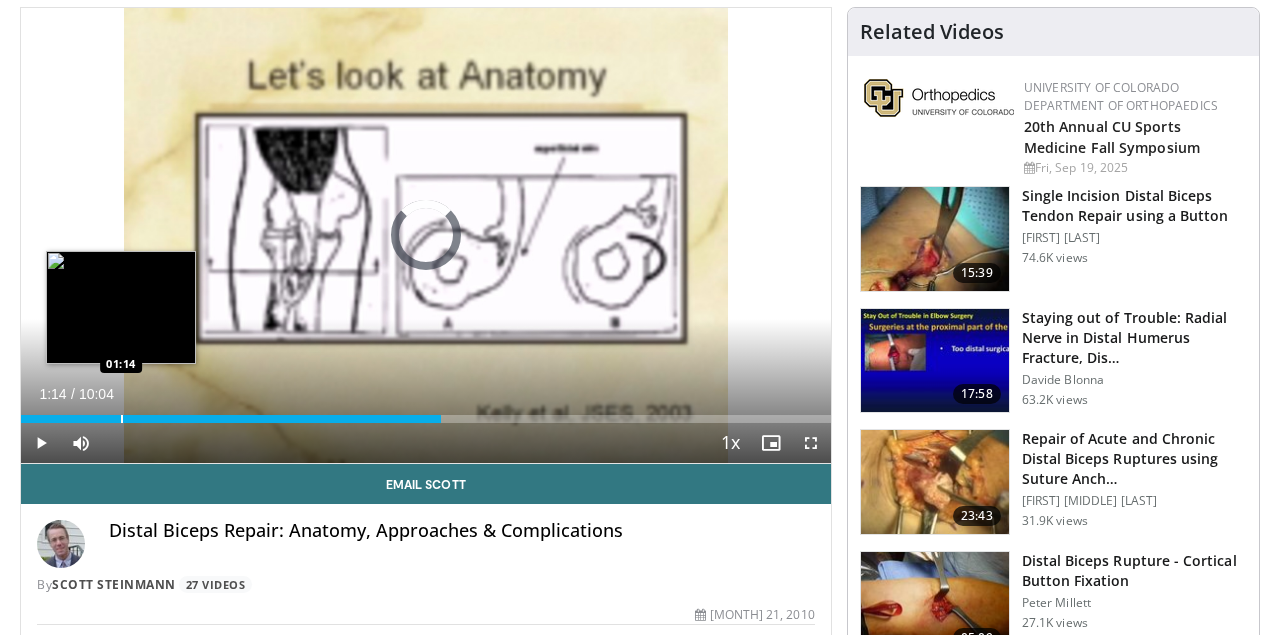 click at bounding box center (122, 419) 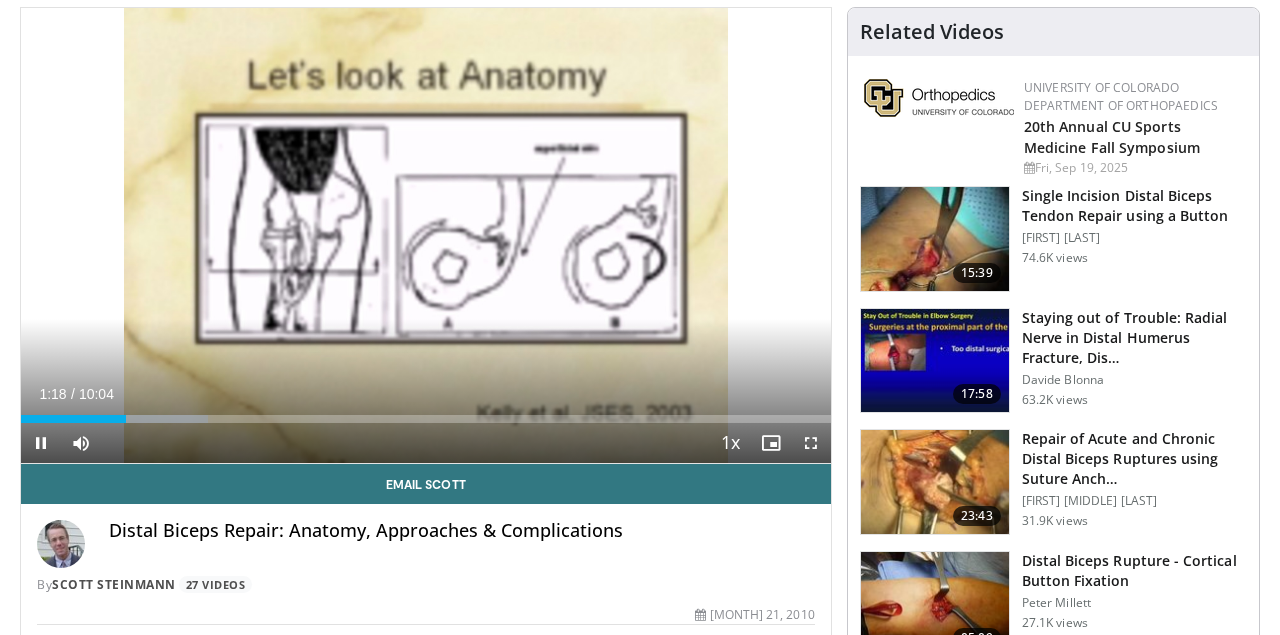click at bounding box center [811, 443] 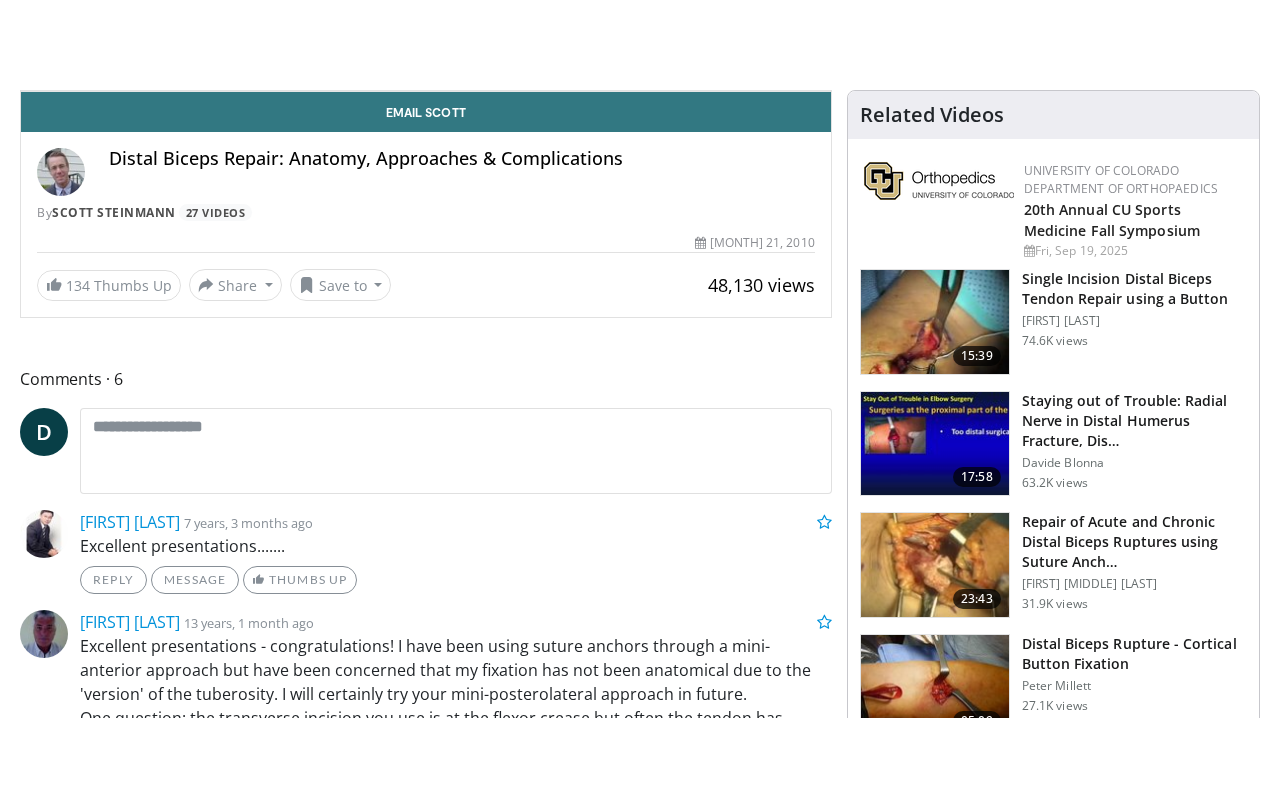 scroll, scrollTop: 0, scrollLeft: 0, axis: both 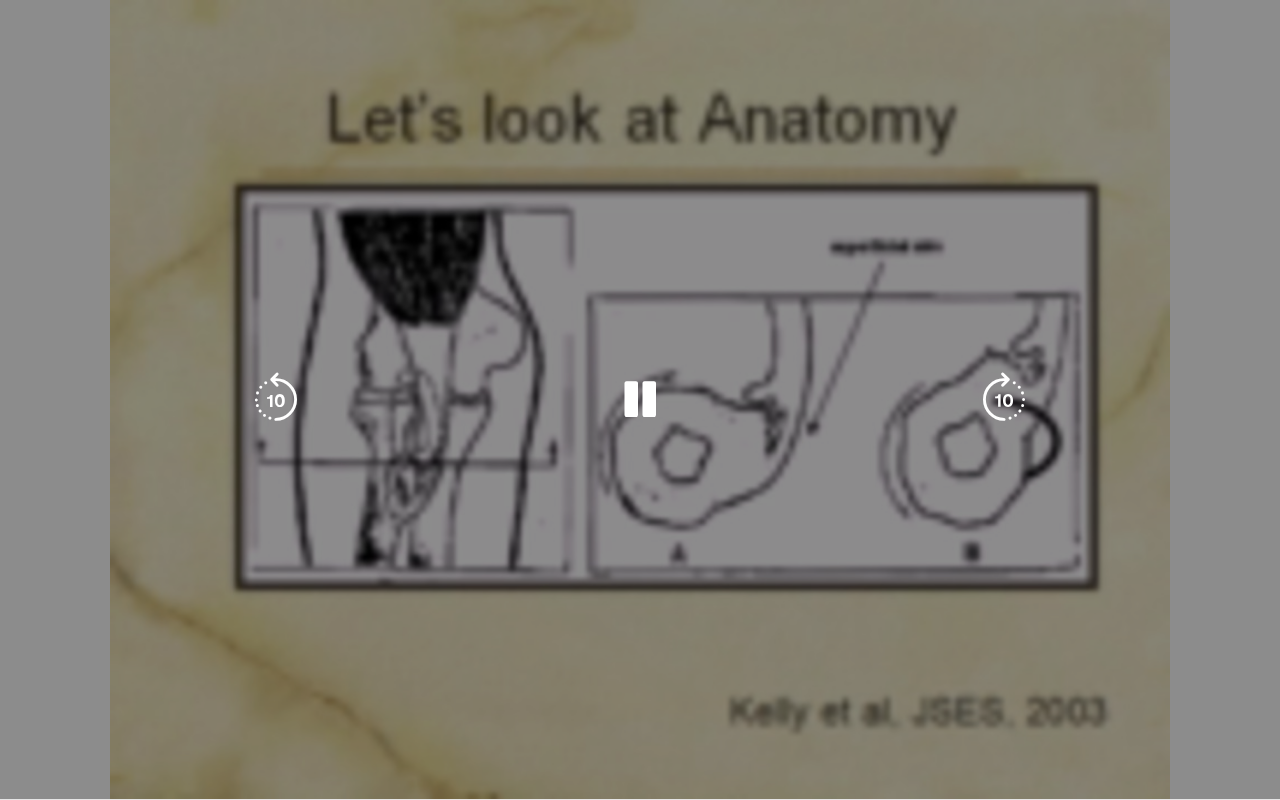 click on "10 seconds
Tap to unmute" at bounding box center (640, 399) 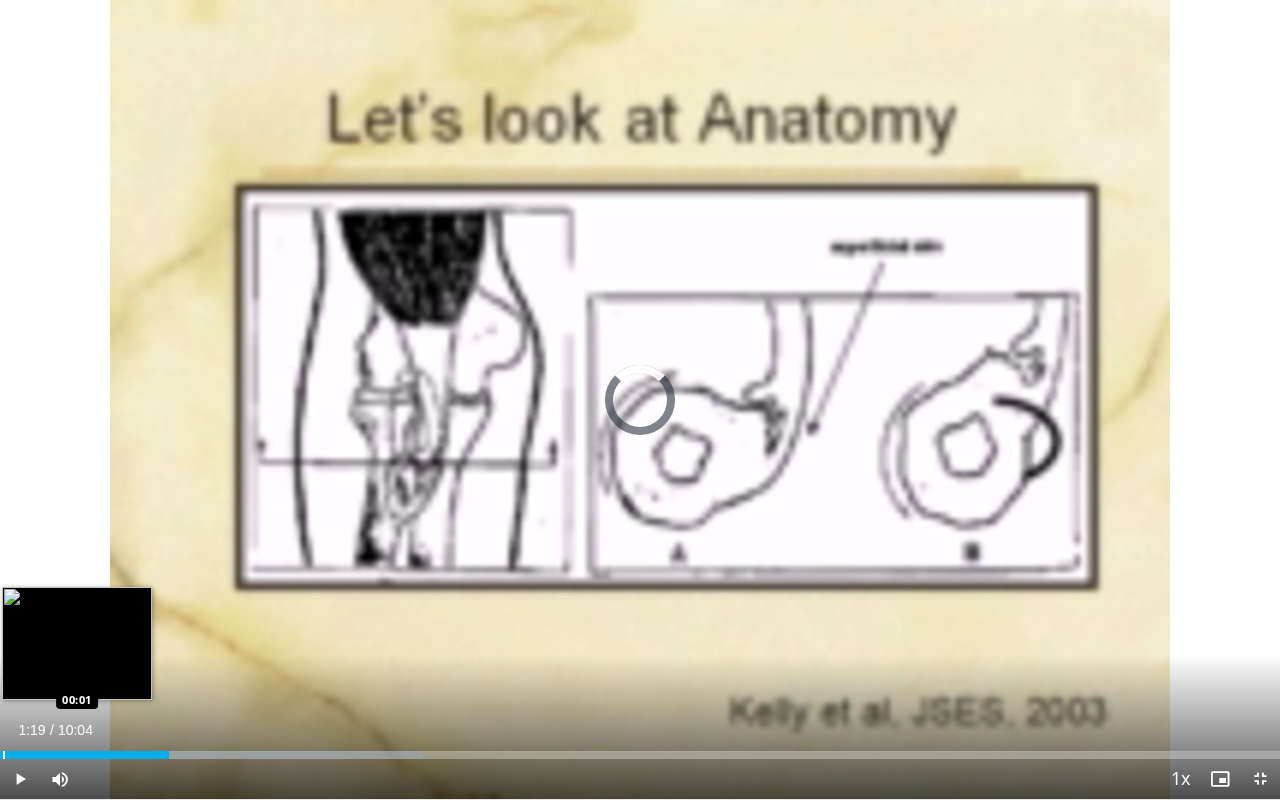click on "Loaded :  33.06% 01:19 00:01" at bounding box center [640, 749] 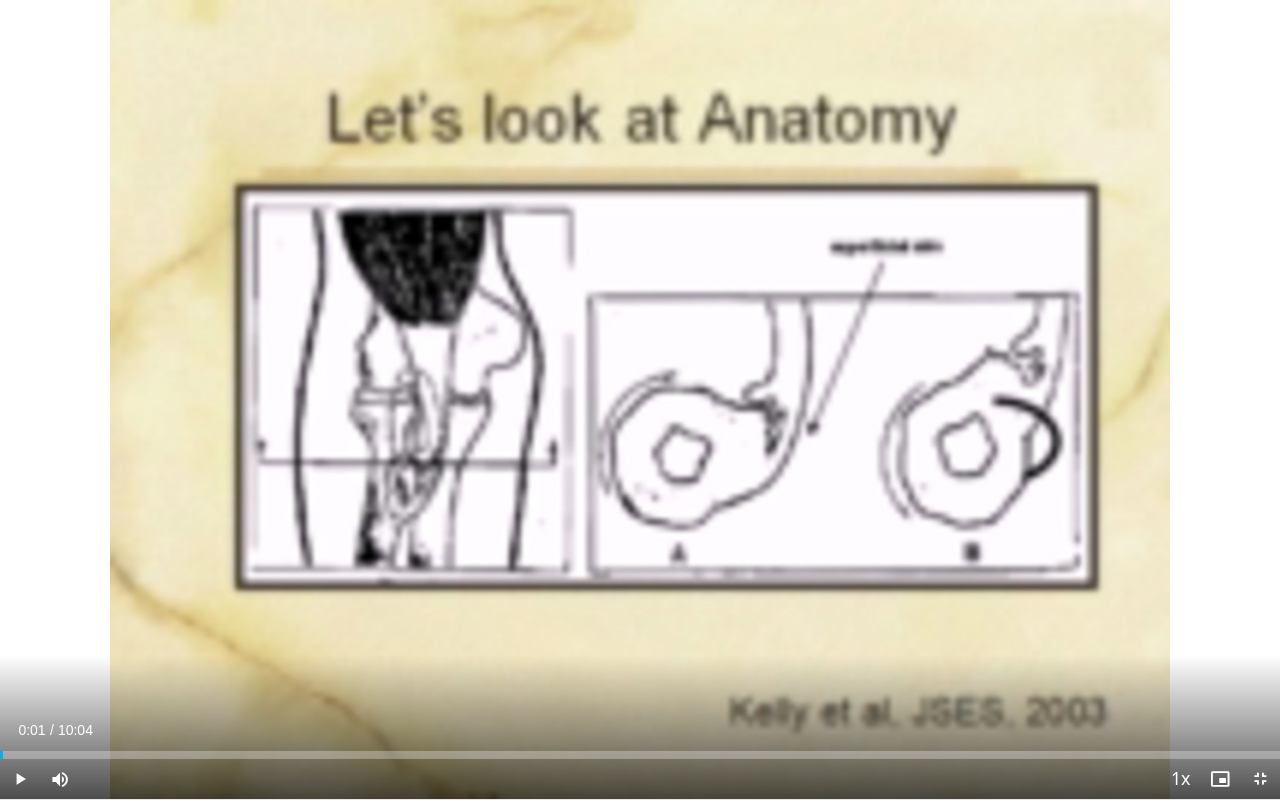 click at bounding box center (20, 779) 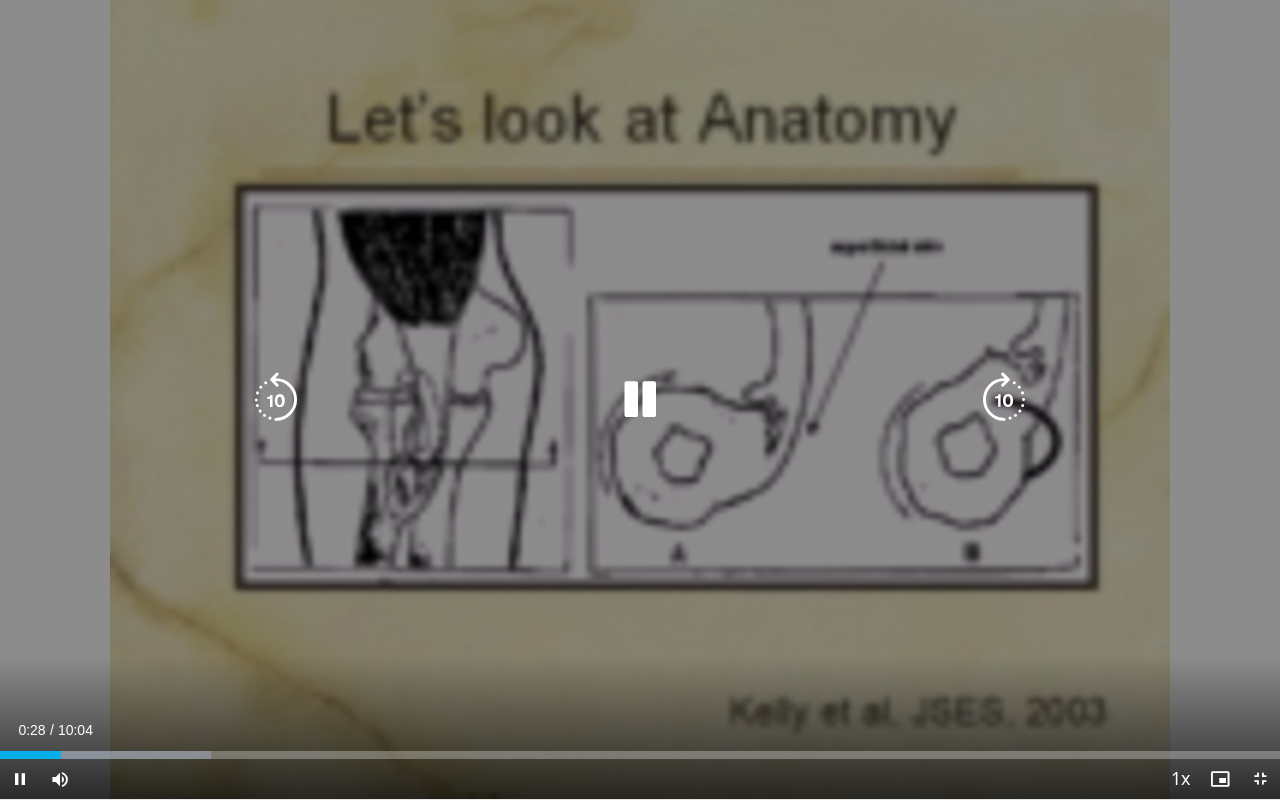 click on "10 seconds
Tap to unmute" at bounding box center (640, 399) 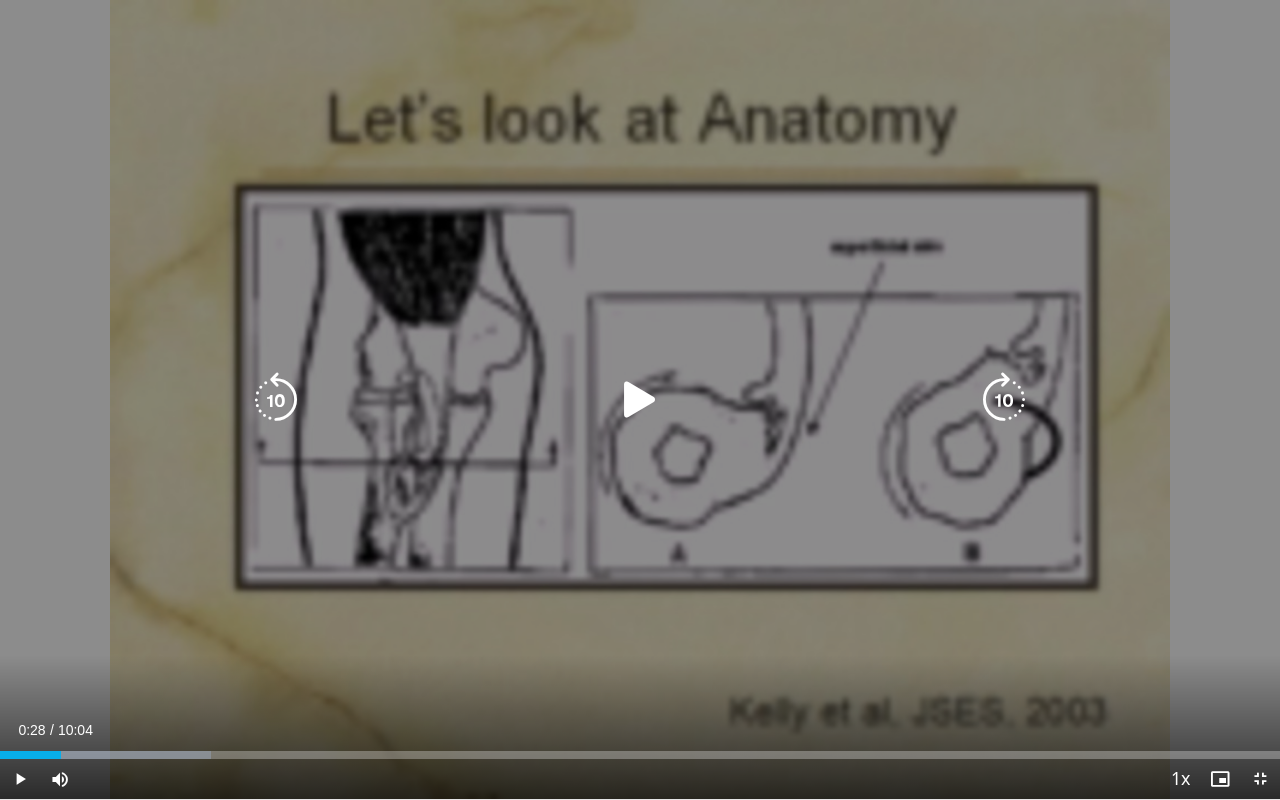 click at bounding box center (640, 400) 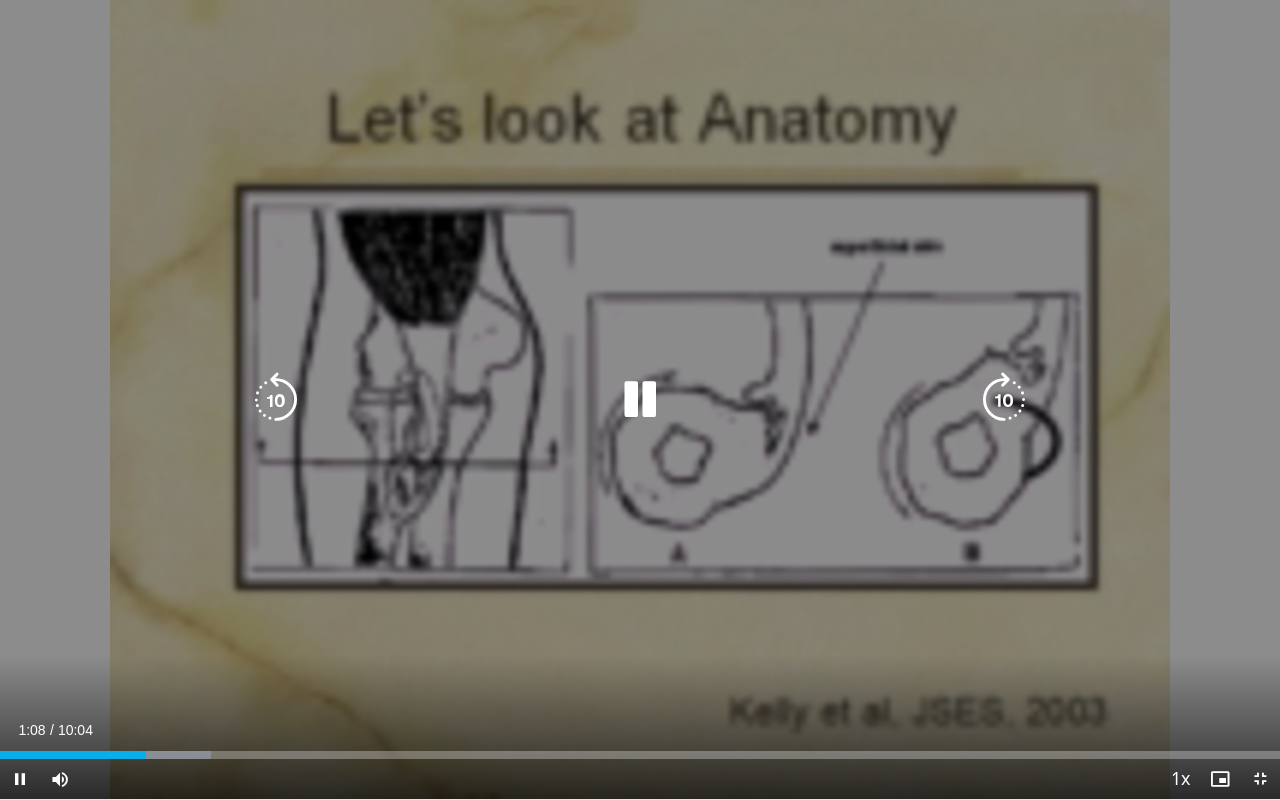click at bounding box center [276, 400] 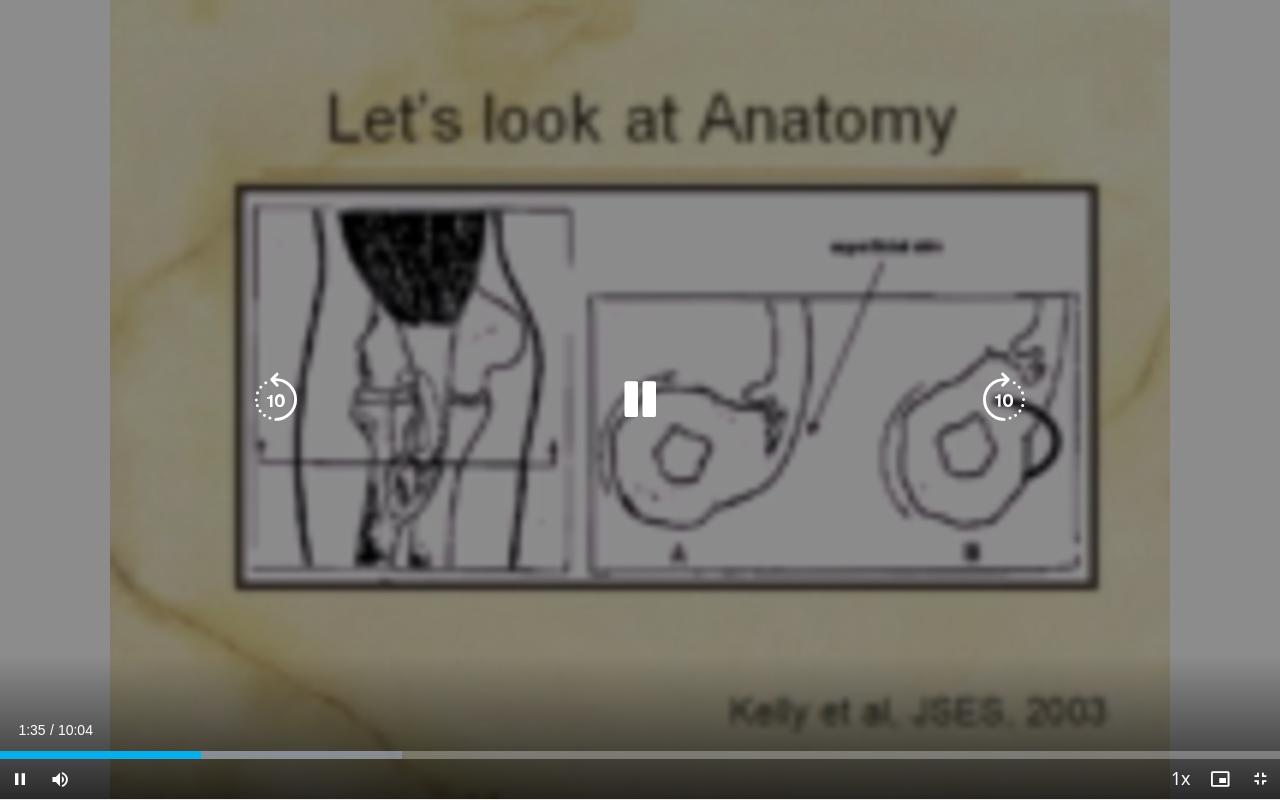 click at bounding box center (276, 400) 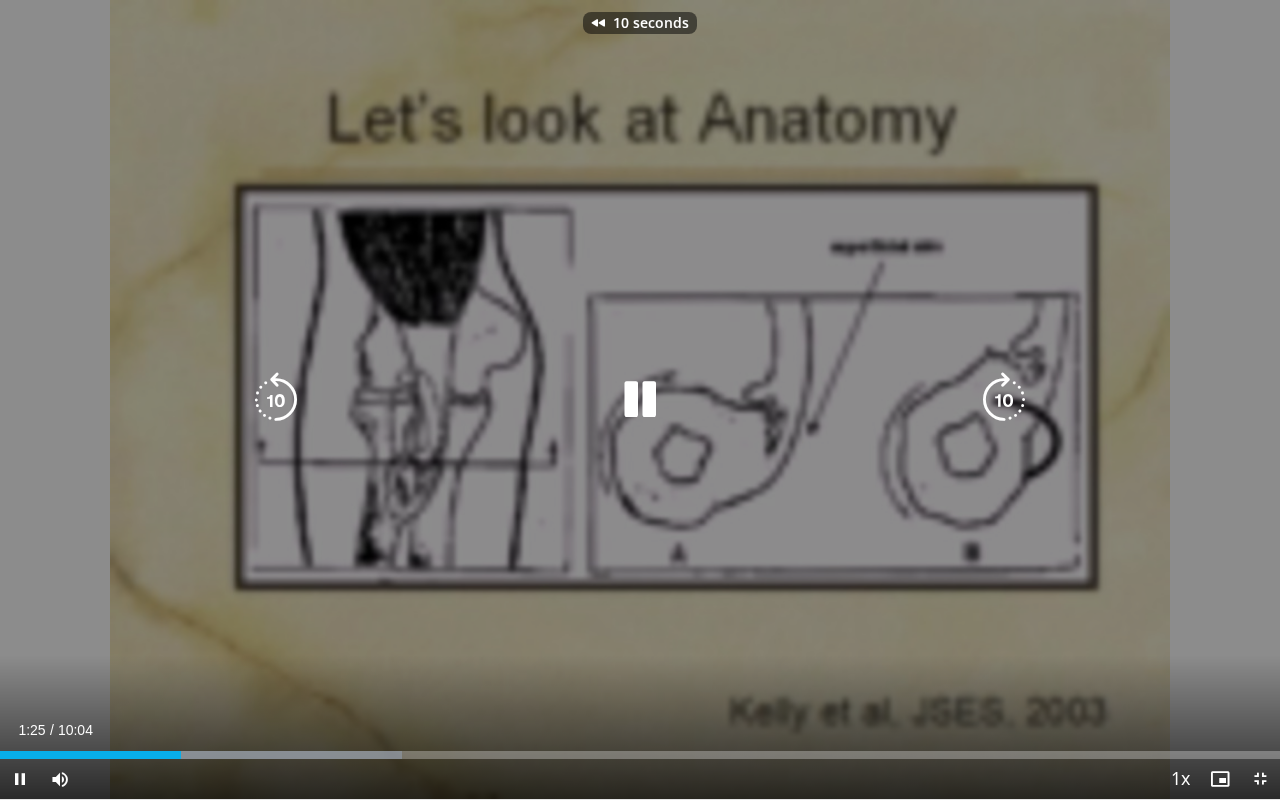 click at bounding box center (276, 400) 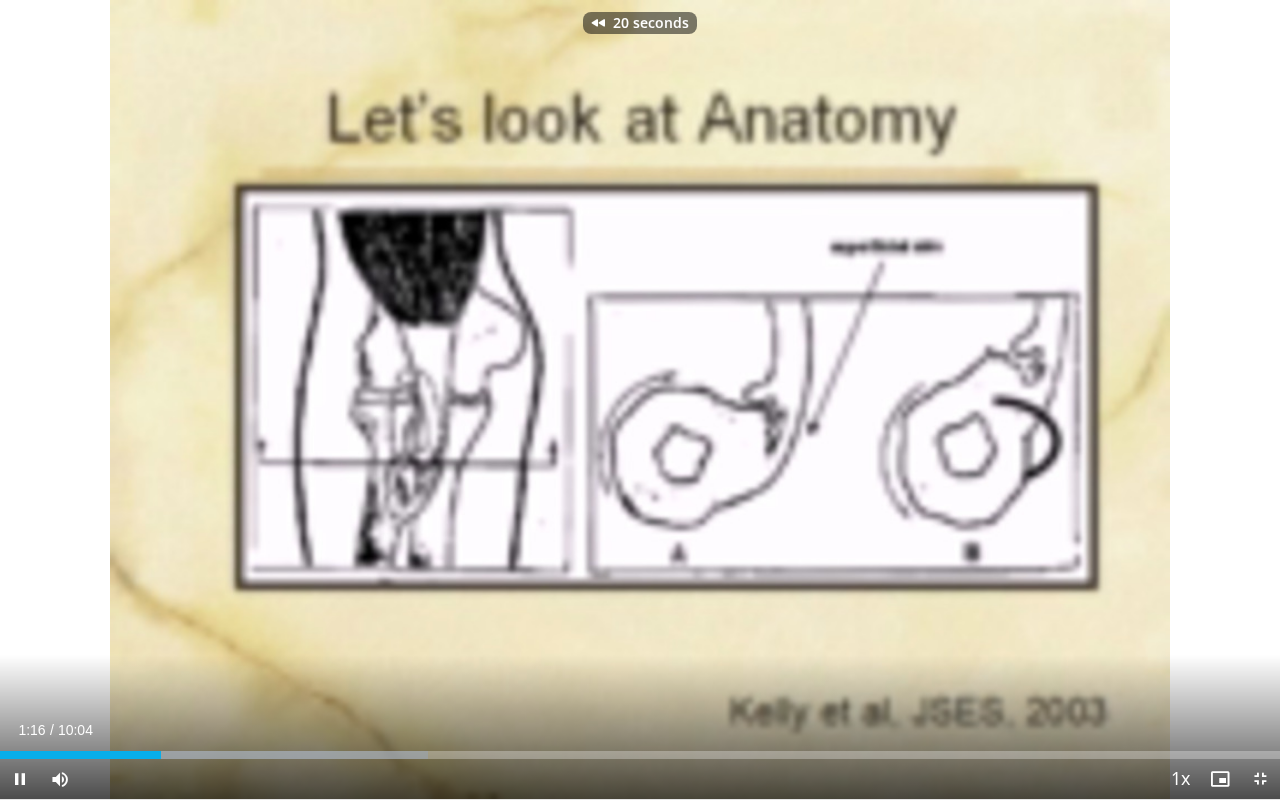 click on "Current Time 1:16 / Duration 10:04 Pause Skip Backward Skip Forward Mute 100% Loaded : 33.40% 01:16 01:49 Stream Type LIVE Seek to live, currently behind live LIVE 1x Playback Rate 0.5x 0.75x 1x , selected 1.25x 1.5x 1.75x 2x Chapters Chapters Descriptions descriptions off , selected Captions captions off , selected Audio Track en (Main) , selected Exit Fullscreen Enable picture-in-picture mode" at bounding box center [640, 779] 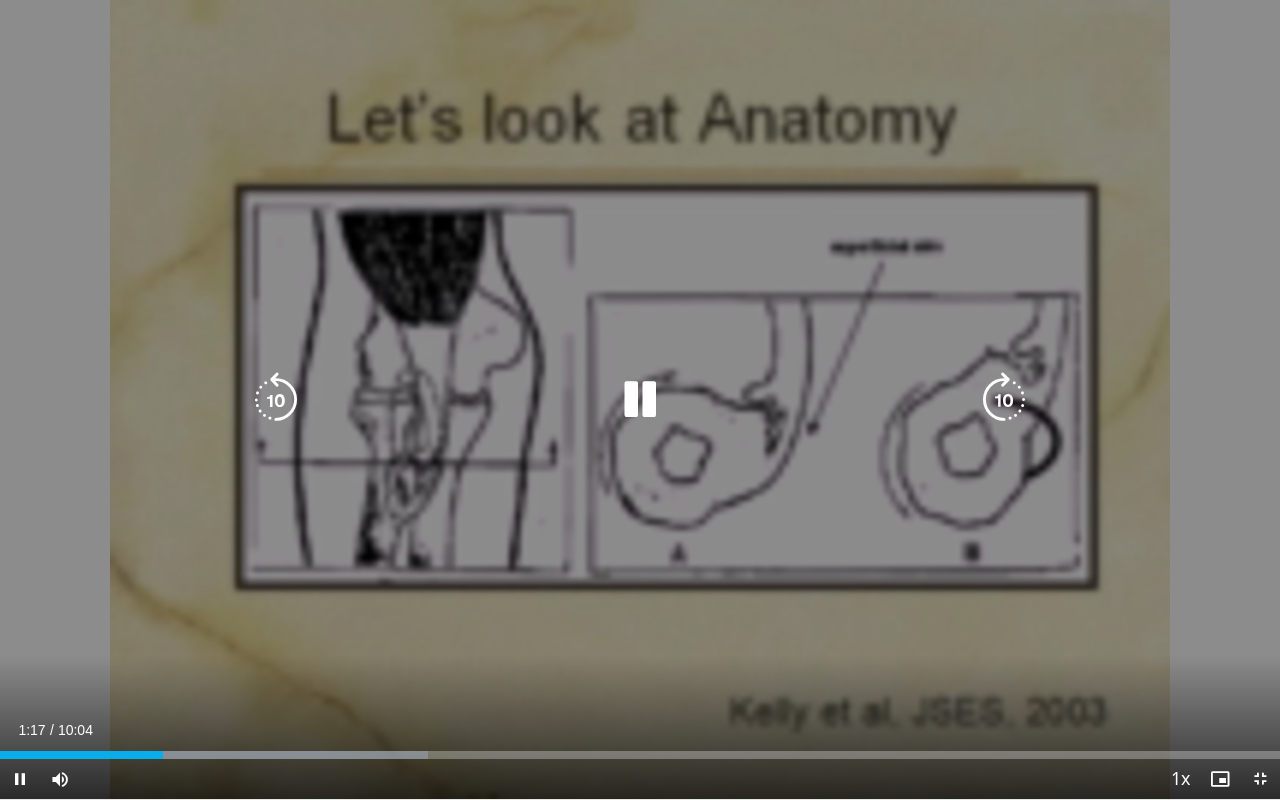 click on "20 seconds
Tap to unmute" at bounding box center [640, 399] 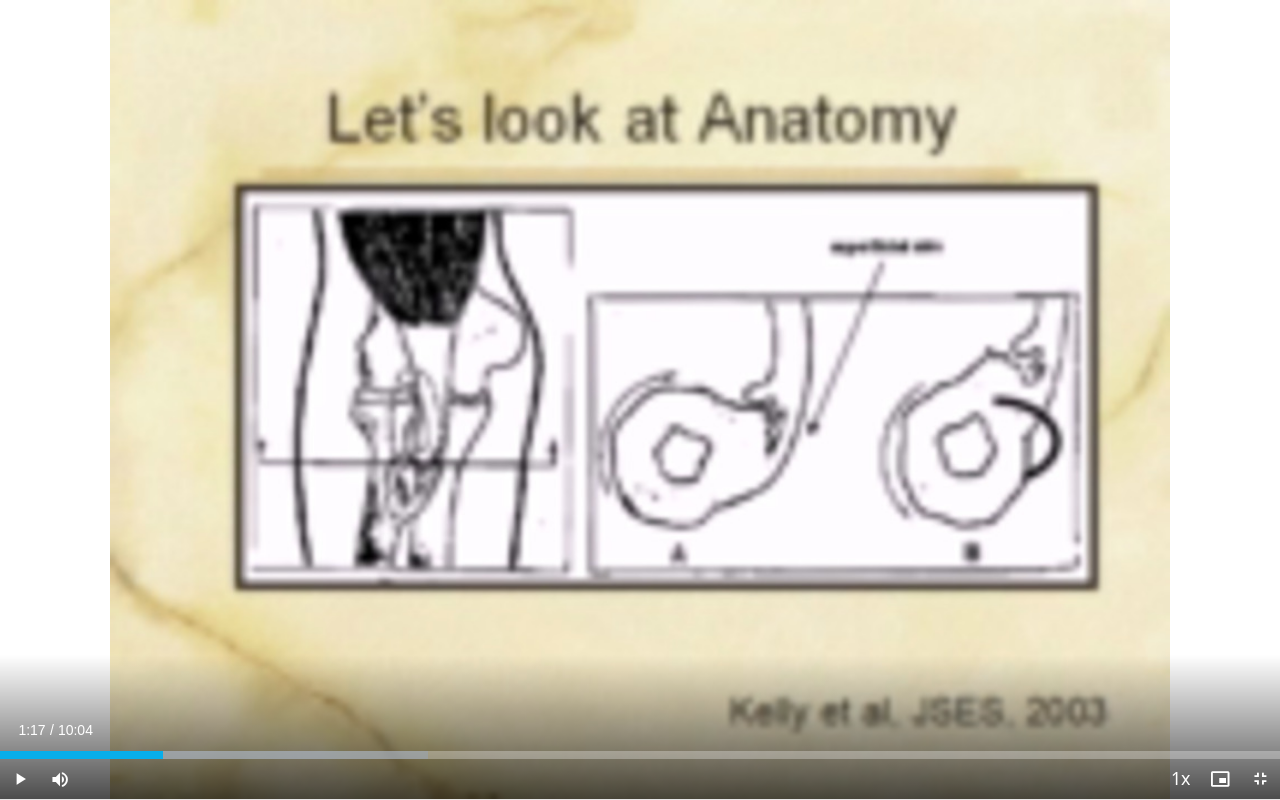 click at bounding box center (1260, 779) 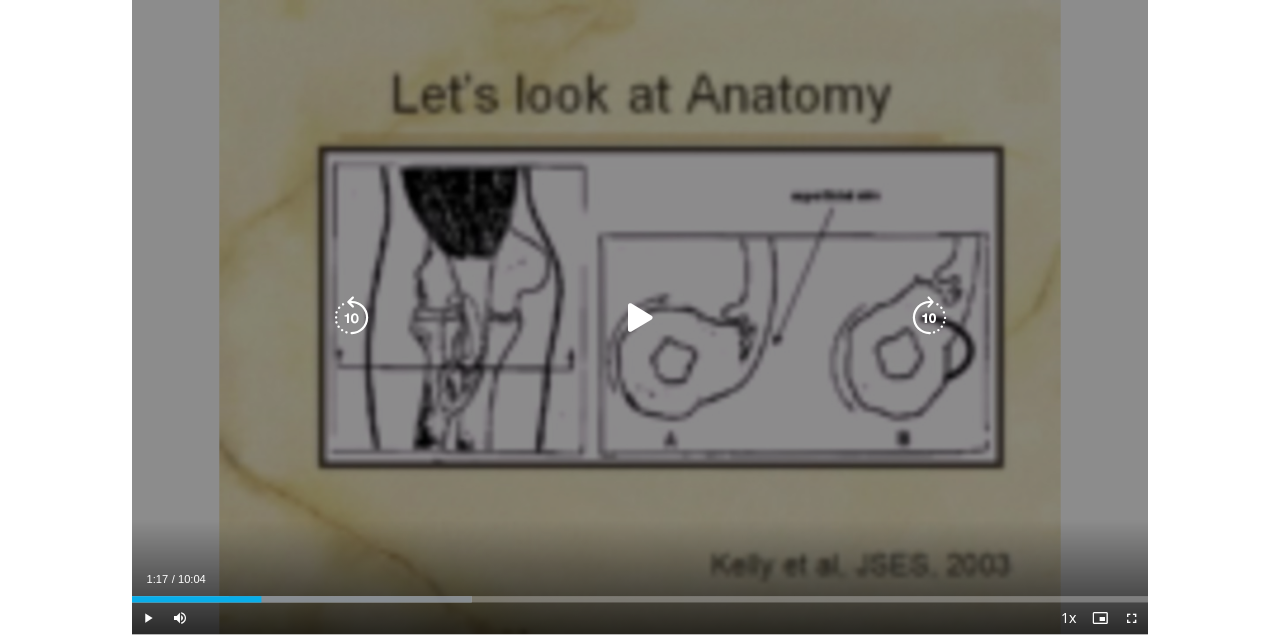 scroll, scrollTop: 147, scrollLeft: 0, axis: vertical 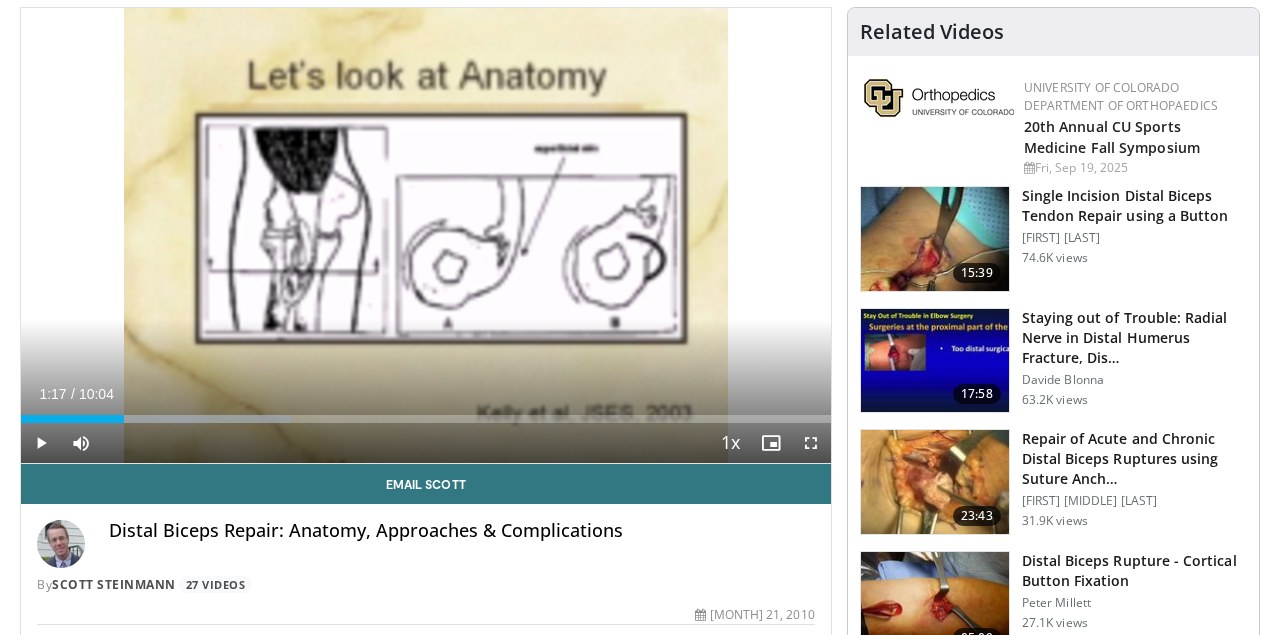 click at bounding box center [811, 443] 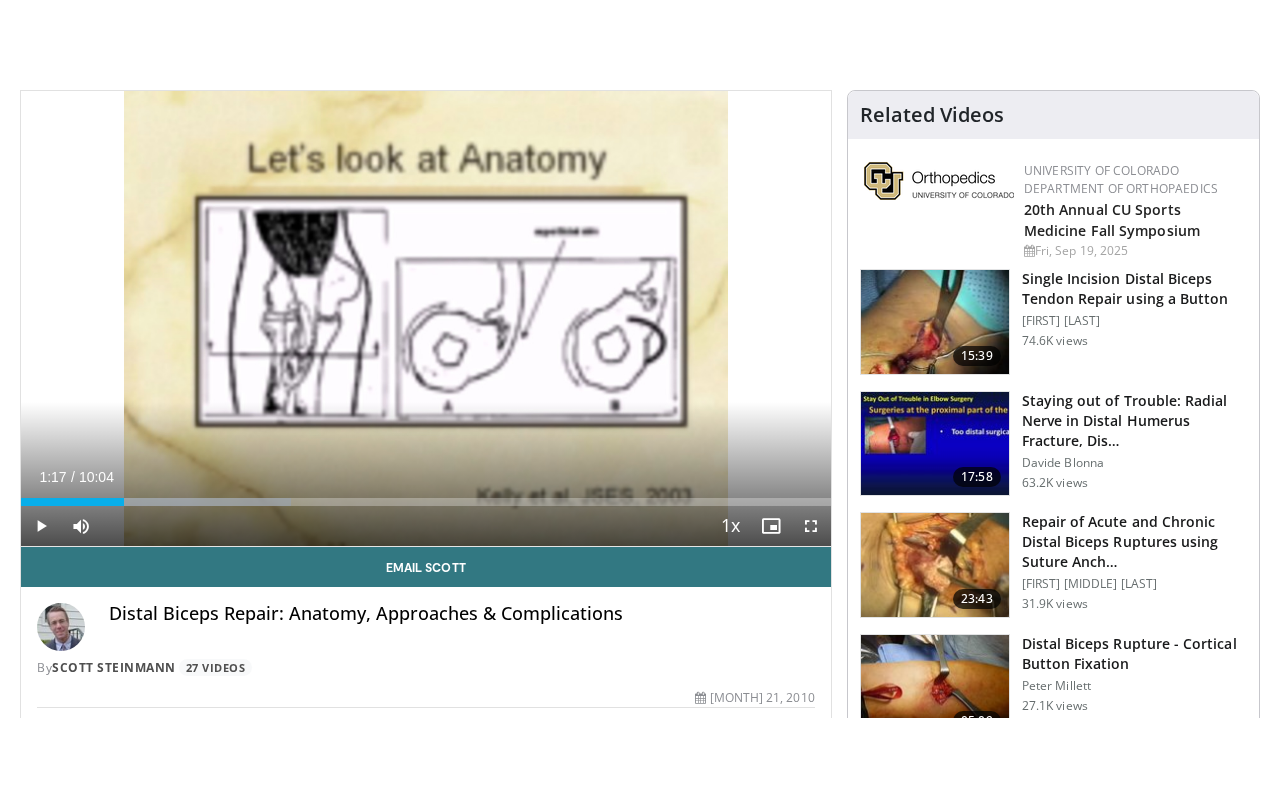 scroll, scrollTop: 0, scrollLeft: 0, axis: both 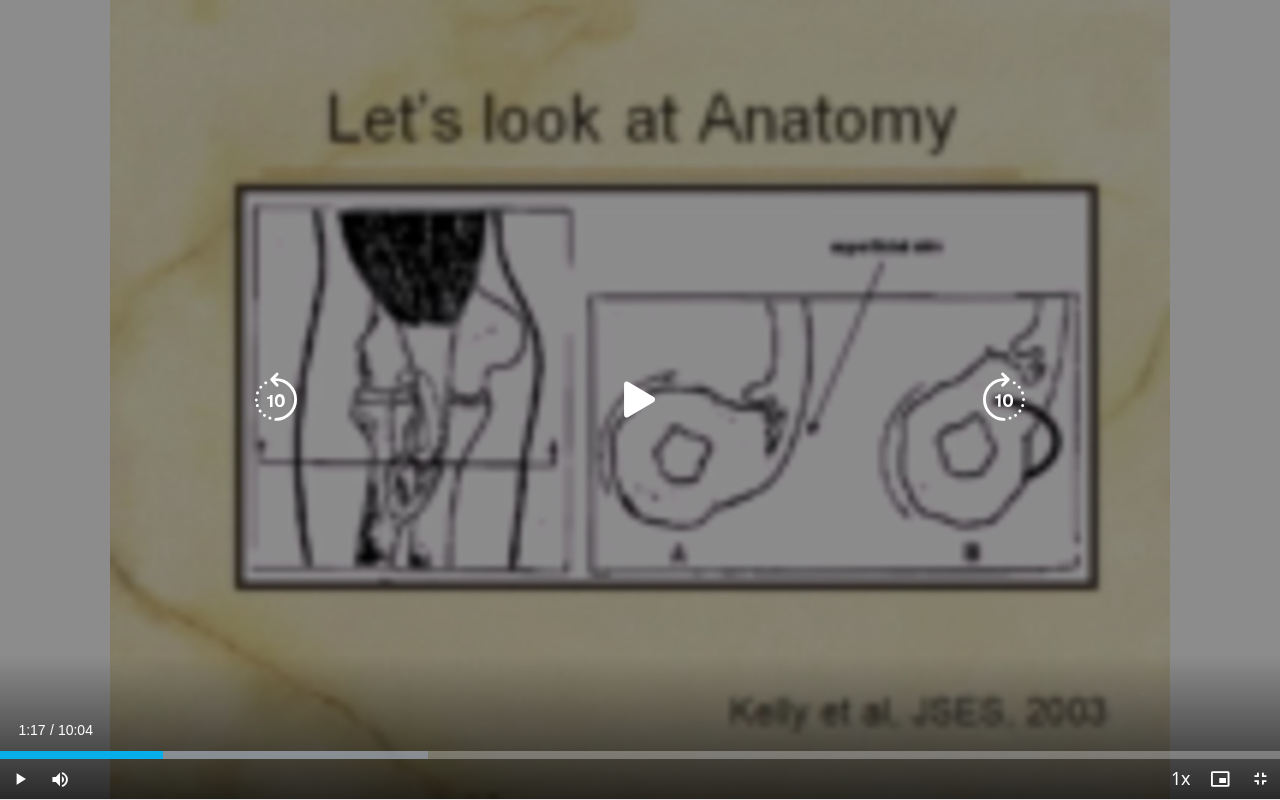 click at bounding box center (640, 400) 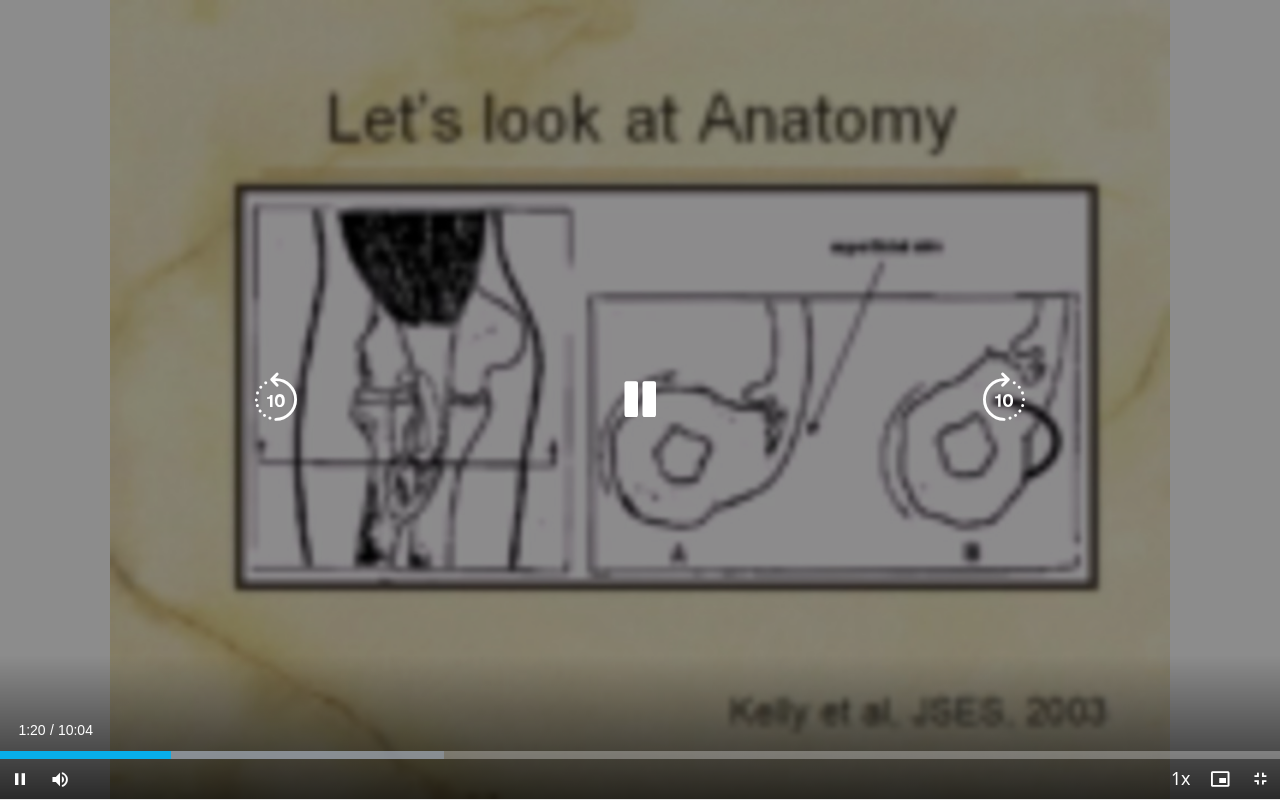 click on "20 seconds
Tap to unmute" at bounding box center [640, 399] 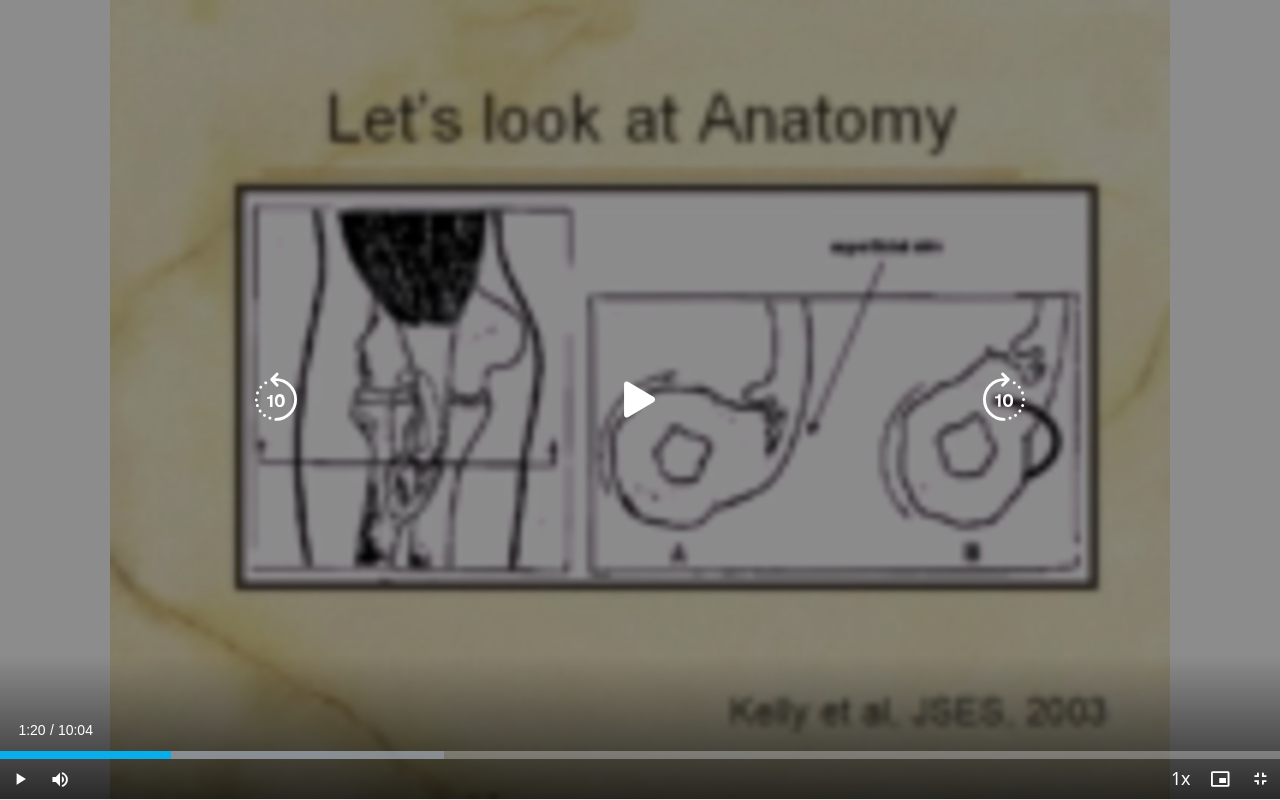 click at bounding box center (640, 400) 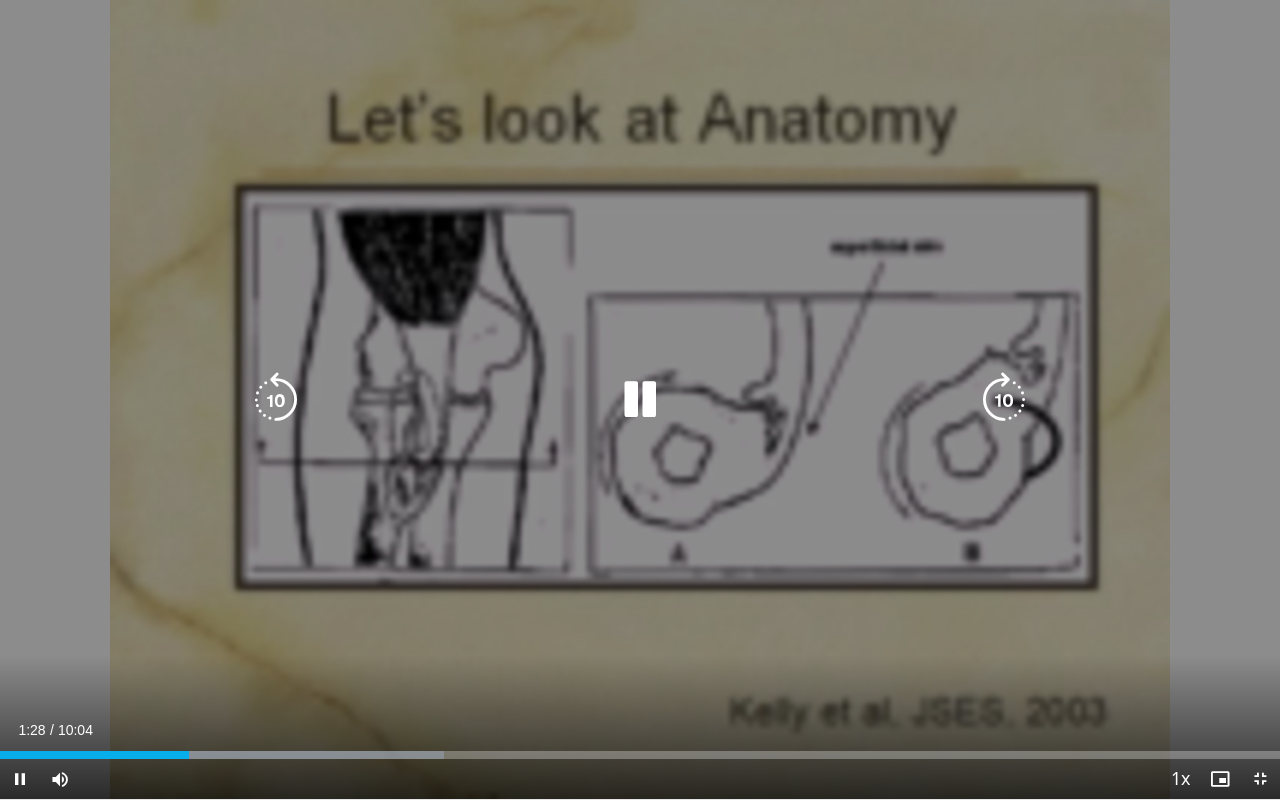 click at bounding box center [276, 400] 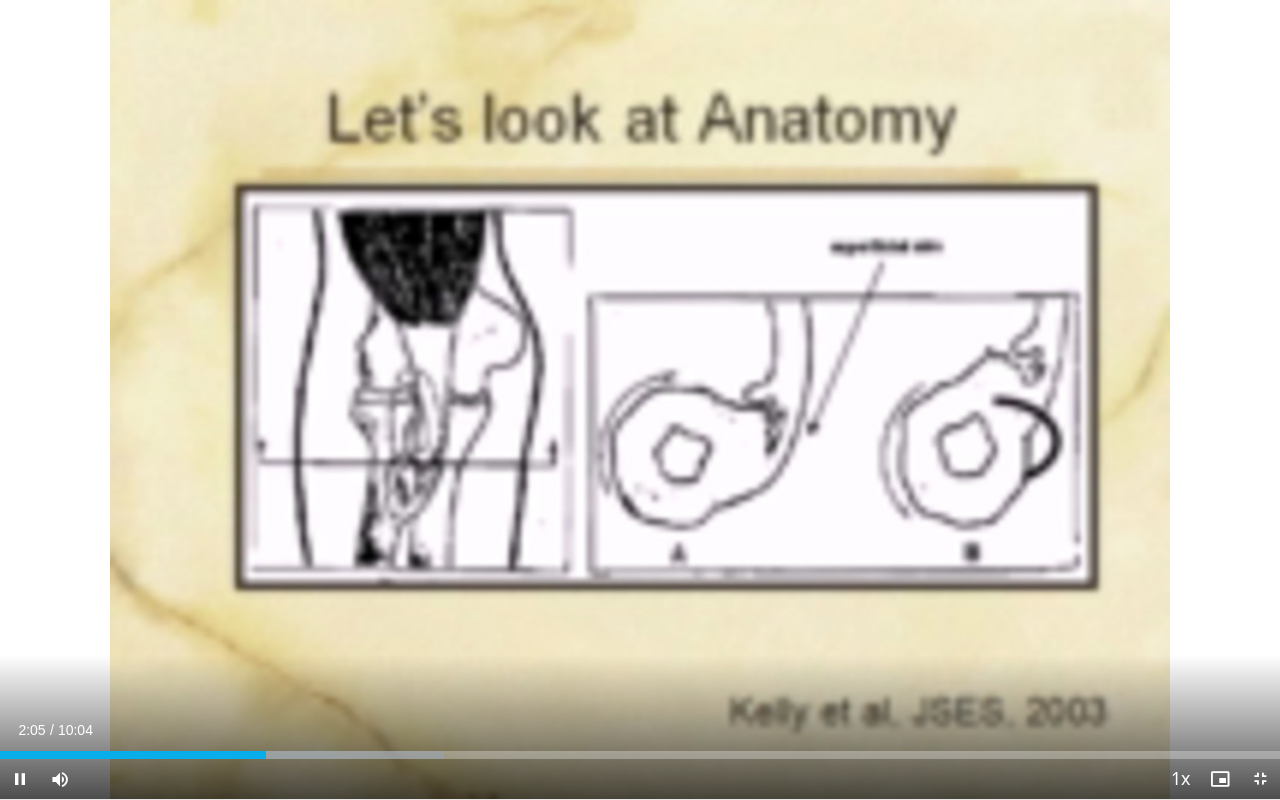 click on "Current Time 2:05 / Duration 10:04 Pause Skip Backward Skip Forward Mute 100% Loaded : 34.71% 02:05 06:26 Stream Type LIVE Seek to live, currently behind live LIVE 1x Playback Rate 0.5x 0.75x 1x , selected 1.25x 1.5x 1.75x 2x Chapters Chapters Descriptions descriptions off , selected Captions captions off , selected Audio Track en (Main) , selected Exit Fullscreen Enable picture-in-picture mode" at bounding box center (640, 779) 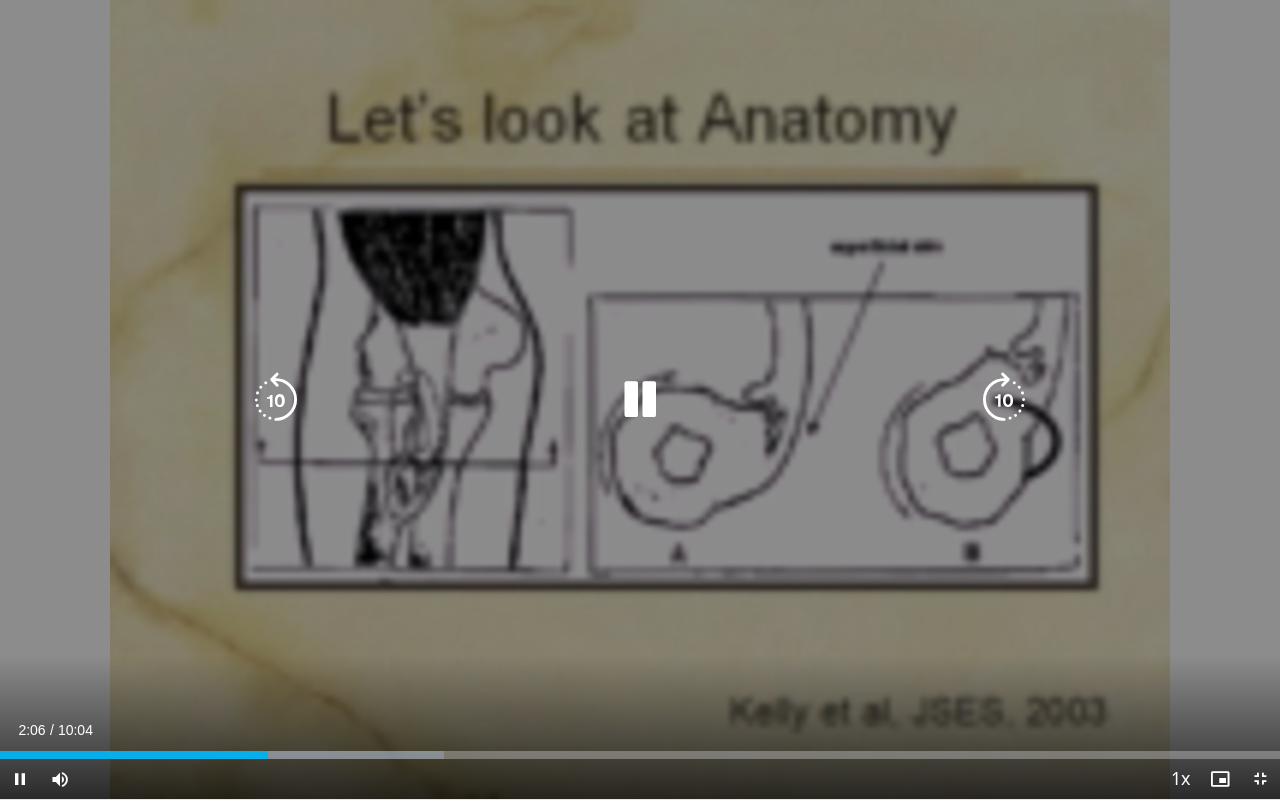 click on "**********" at bounding box center [640, 400] 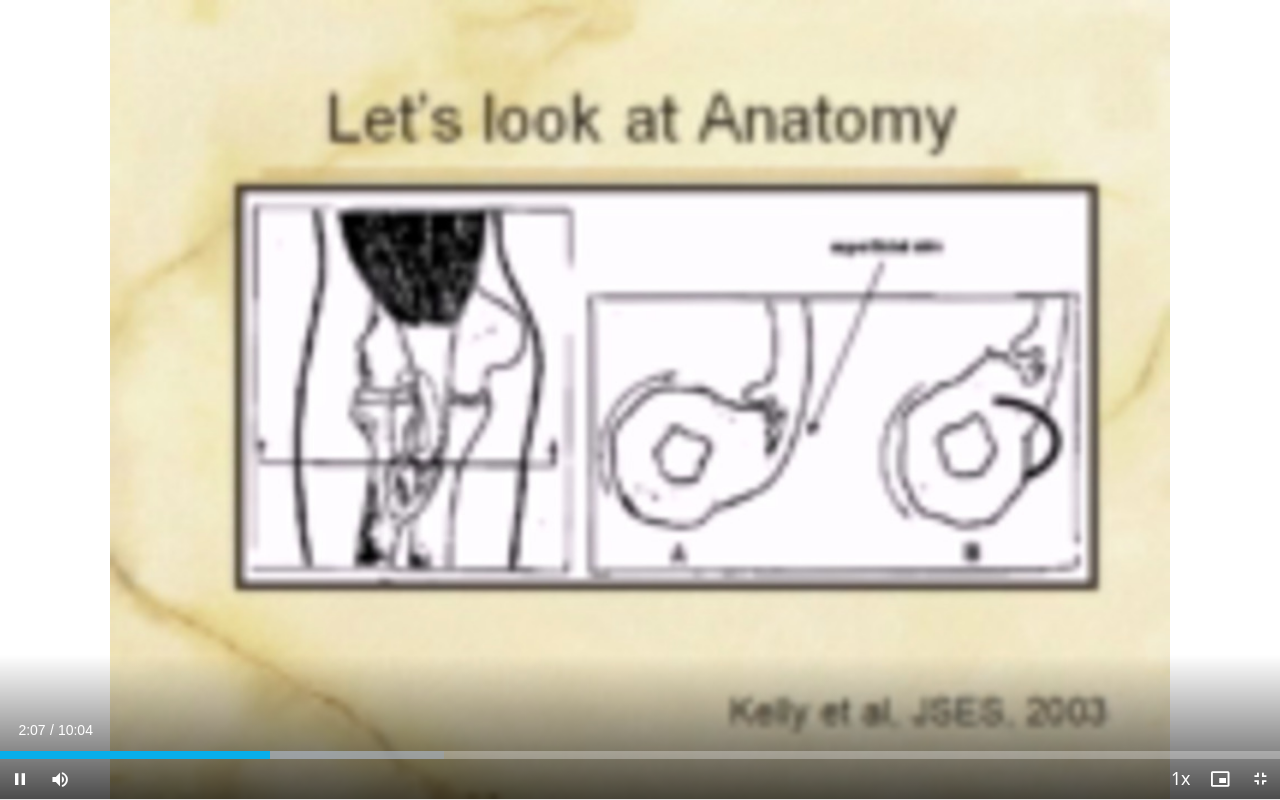 click on "Current Time  2:07 / Duration  10:04 Pause Skip Backward Skip Forward Mute 100% Loaded :  34.71% 02:07 06:26 Stream Type  LIVE Seek to live, currently behind live LIVE   1x Playback Rate 0.5x 0.75x 1x , selected 1.25x 1.5x 1.75x 2x Chapters Chapters Descriptions descriptions off , selected Captions captions off , selected Audio Track en (Main) , selected Exit Fullscreen Enable picture-in-picture mode" at bounding box center [640, 779] 